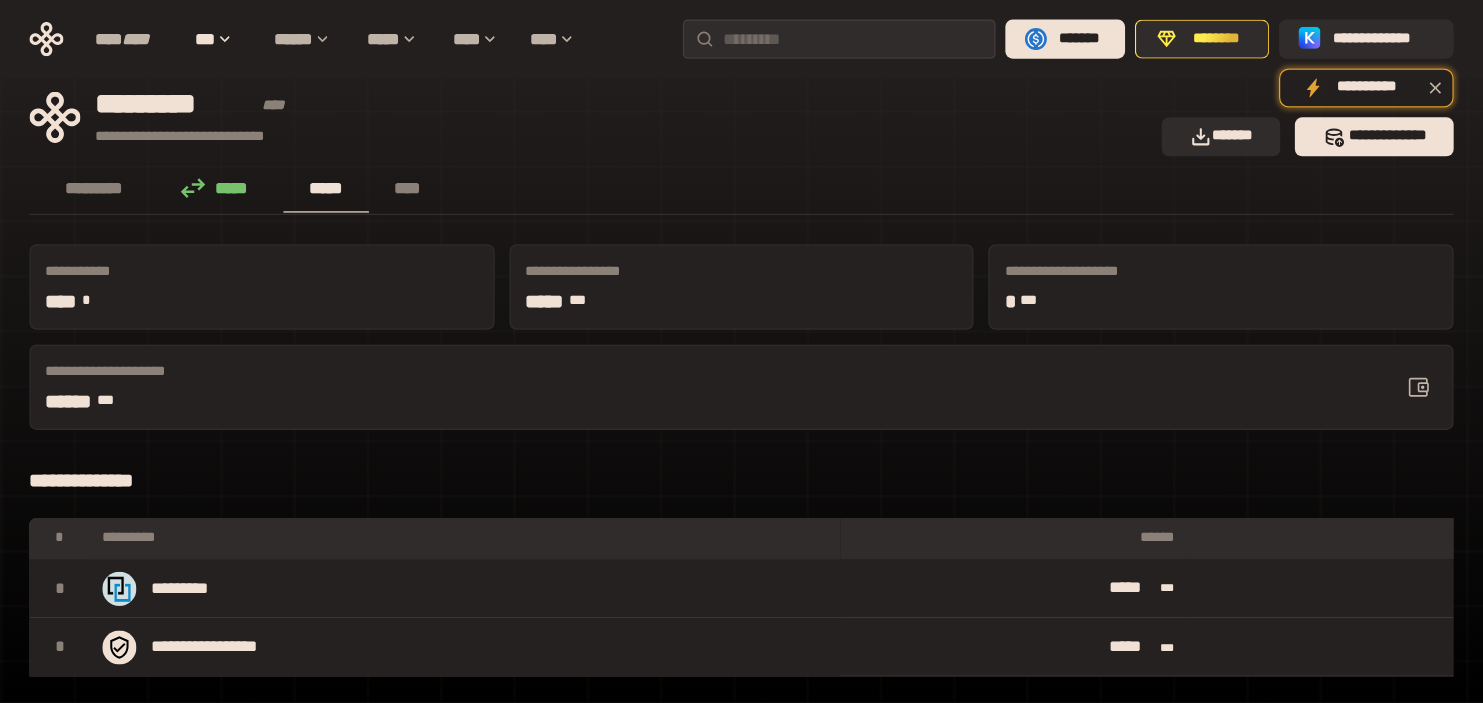 scroll, scrollTop: 0, scrollLeft: 0, axis: both 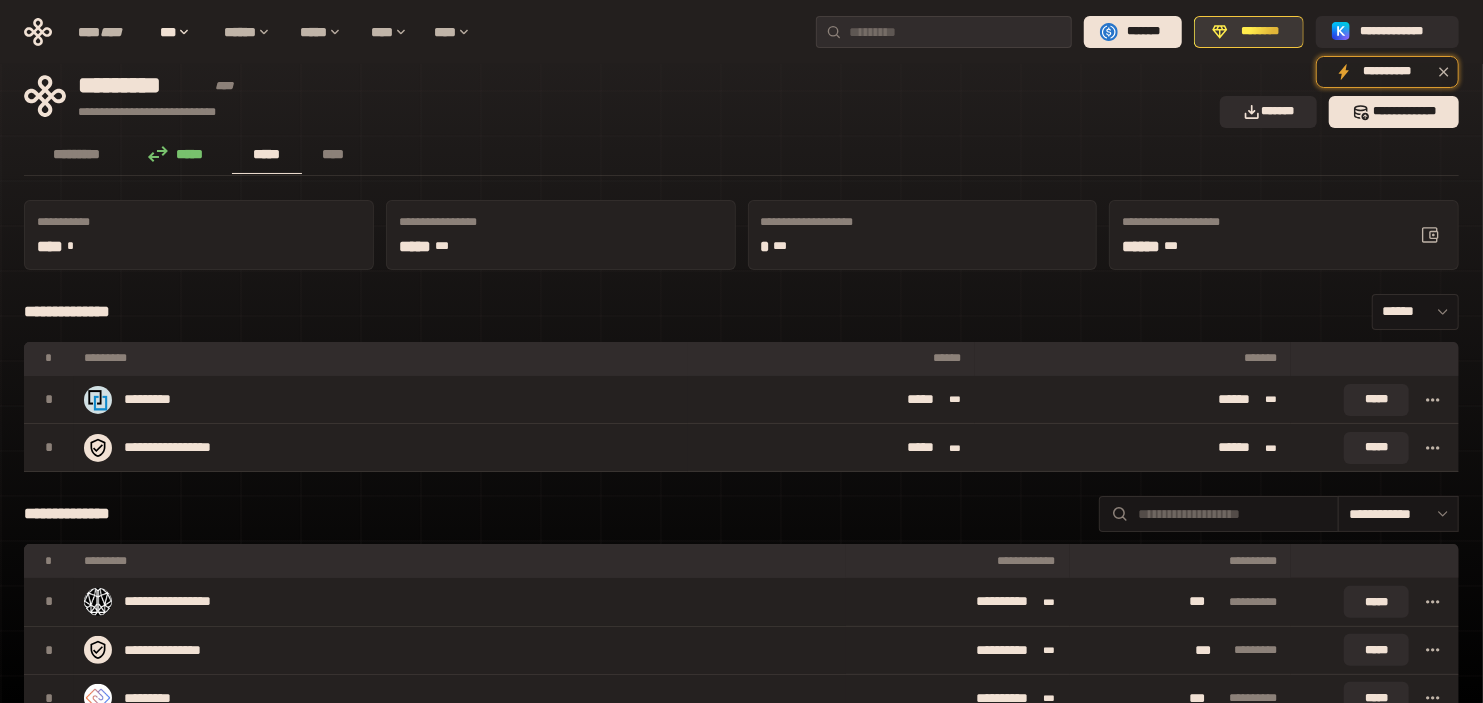 click on "********" at bounding box center [1260, 32] 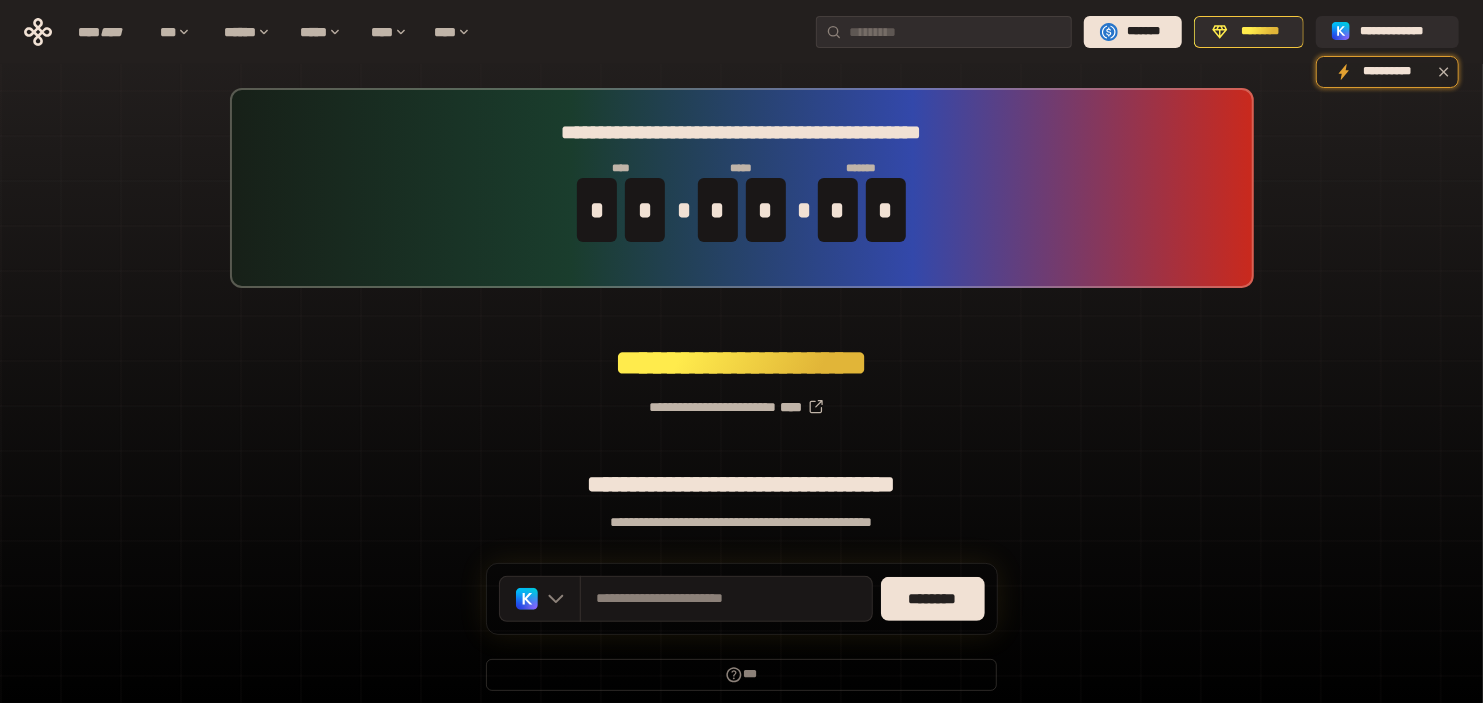 scroll, scrollTop: 80, scrollLeft: 0, axis: vertical 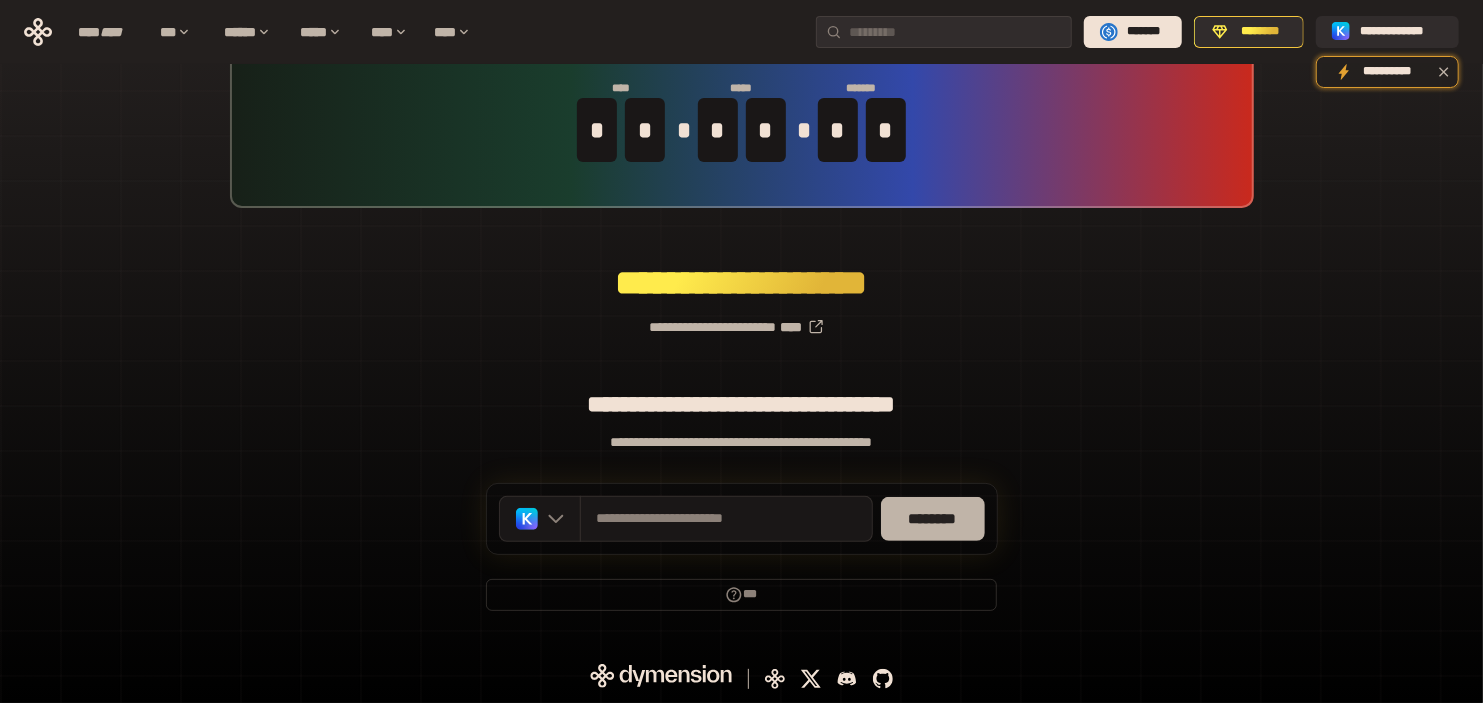 click on "********" at bounding box center (933, 519) 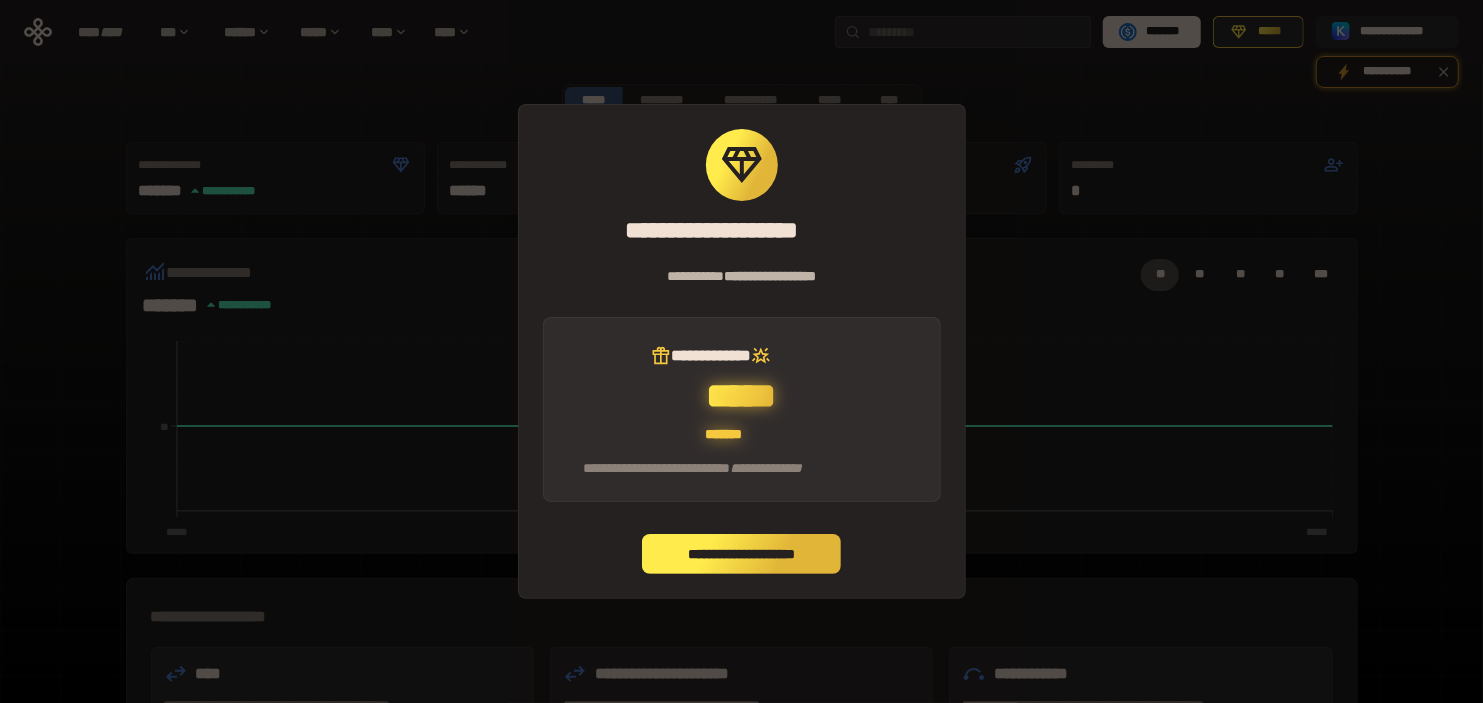 click on "**********" at bounding box center [742, 554] 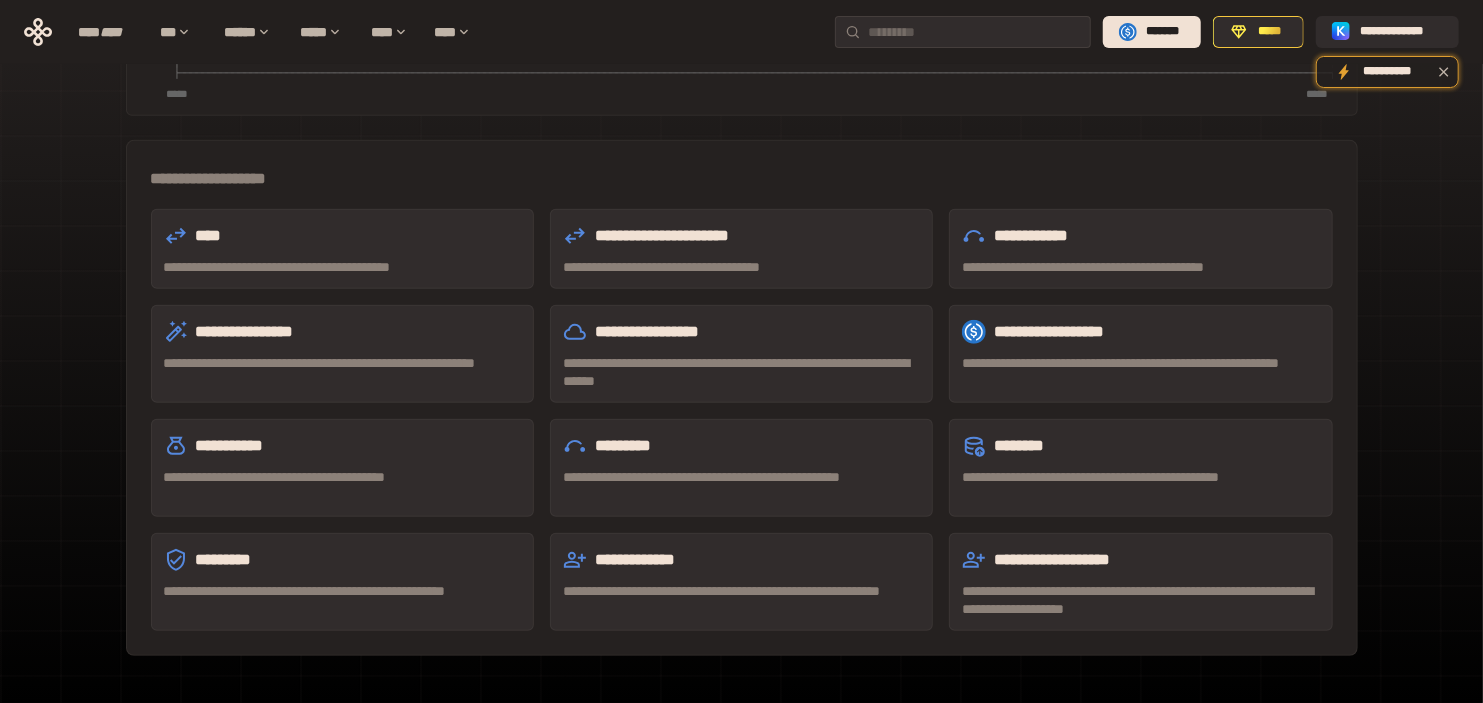 scroll, scrollTop: 564, scrollLeft: 0, axis: vertical 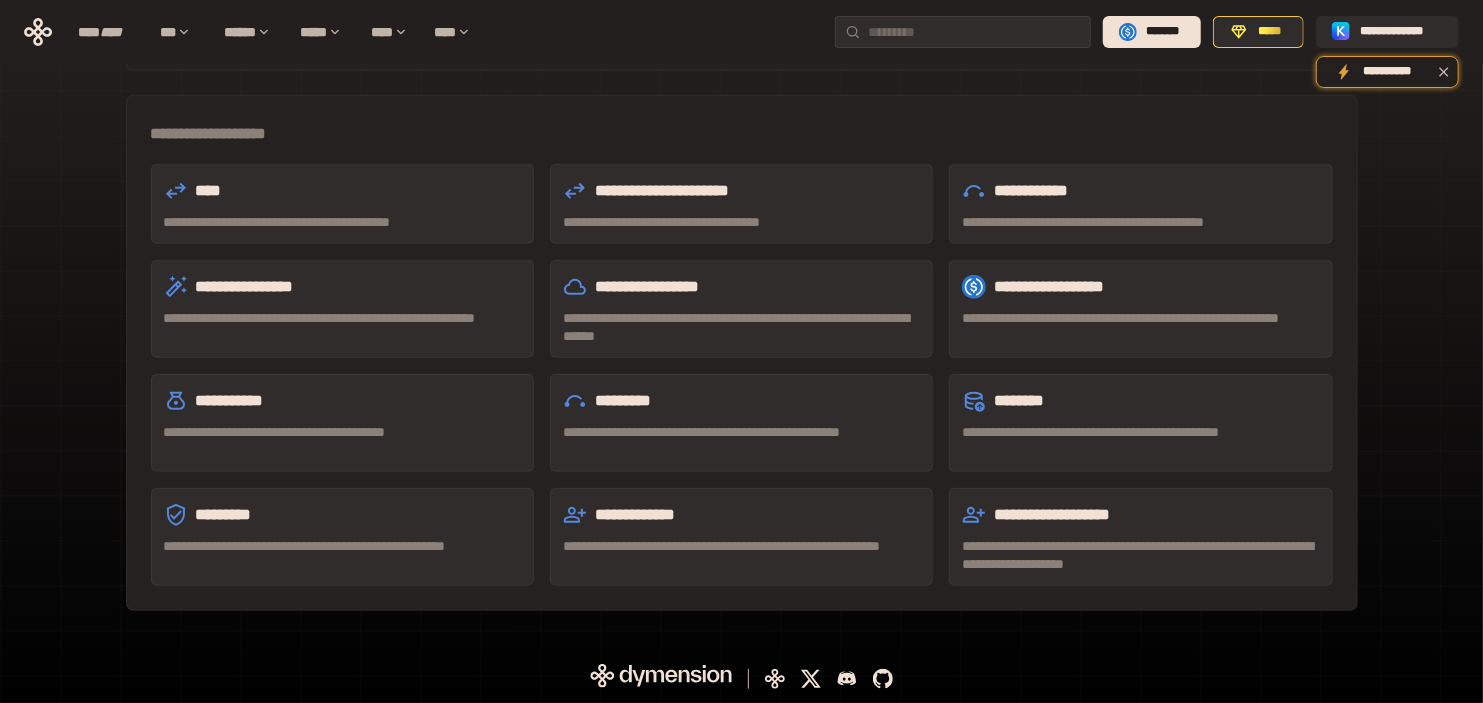 click 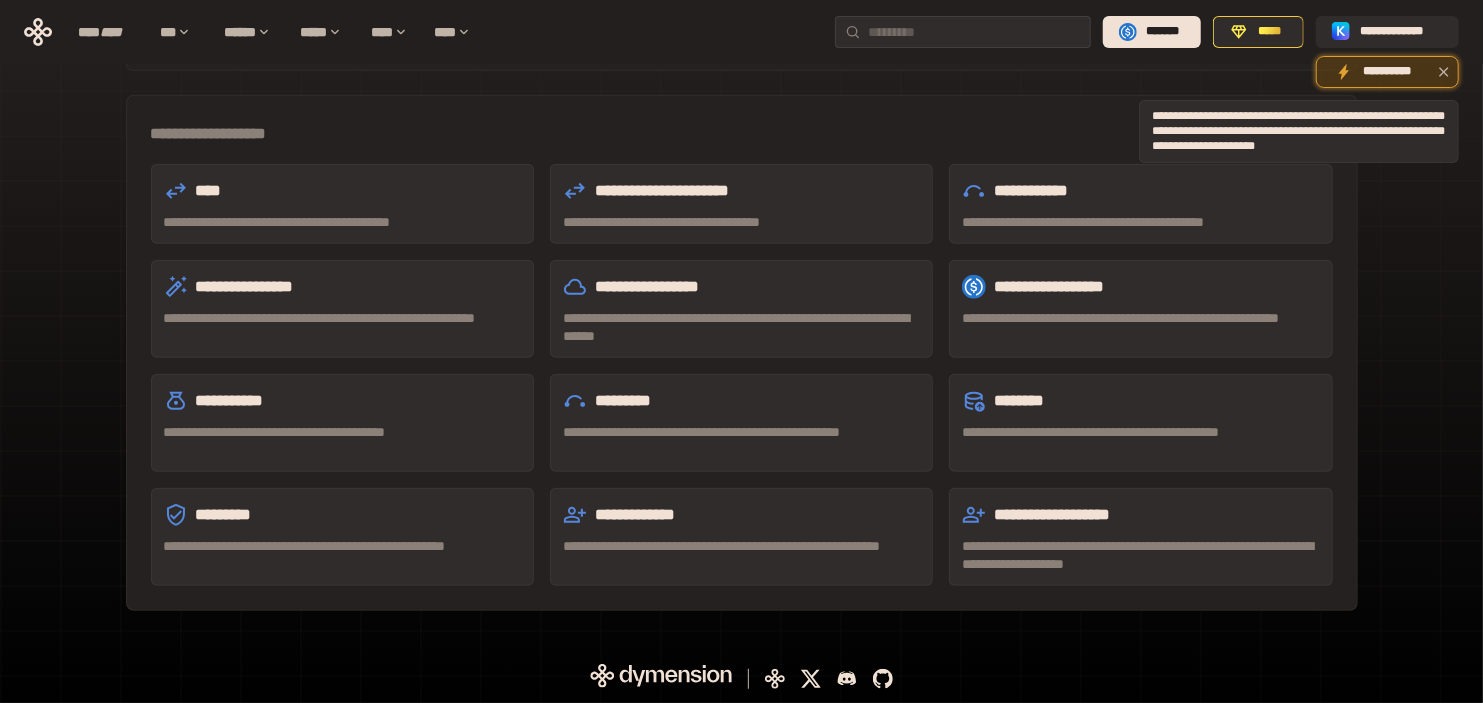 click 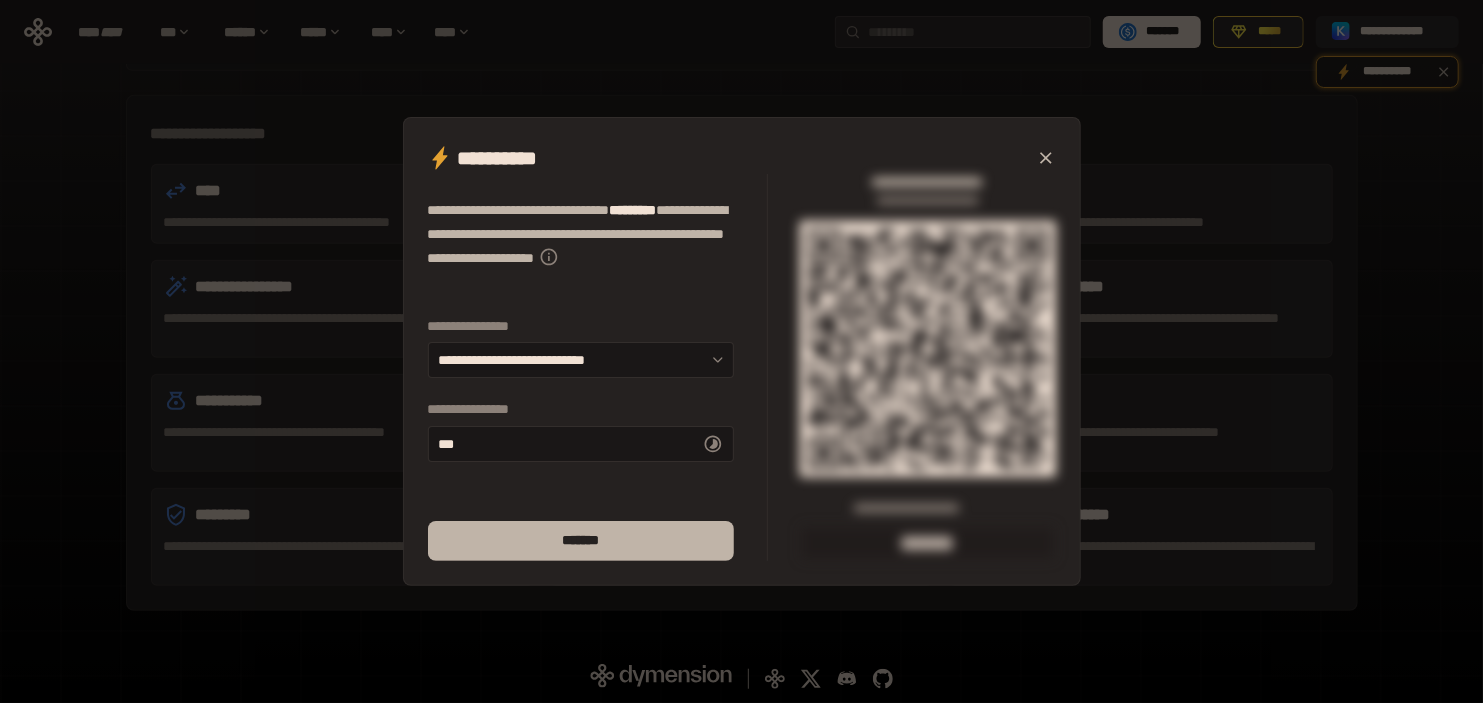 click on "*******" at bounding box center [581, 541] 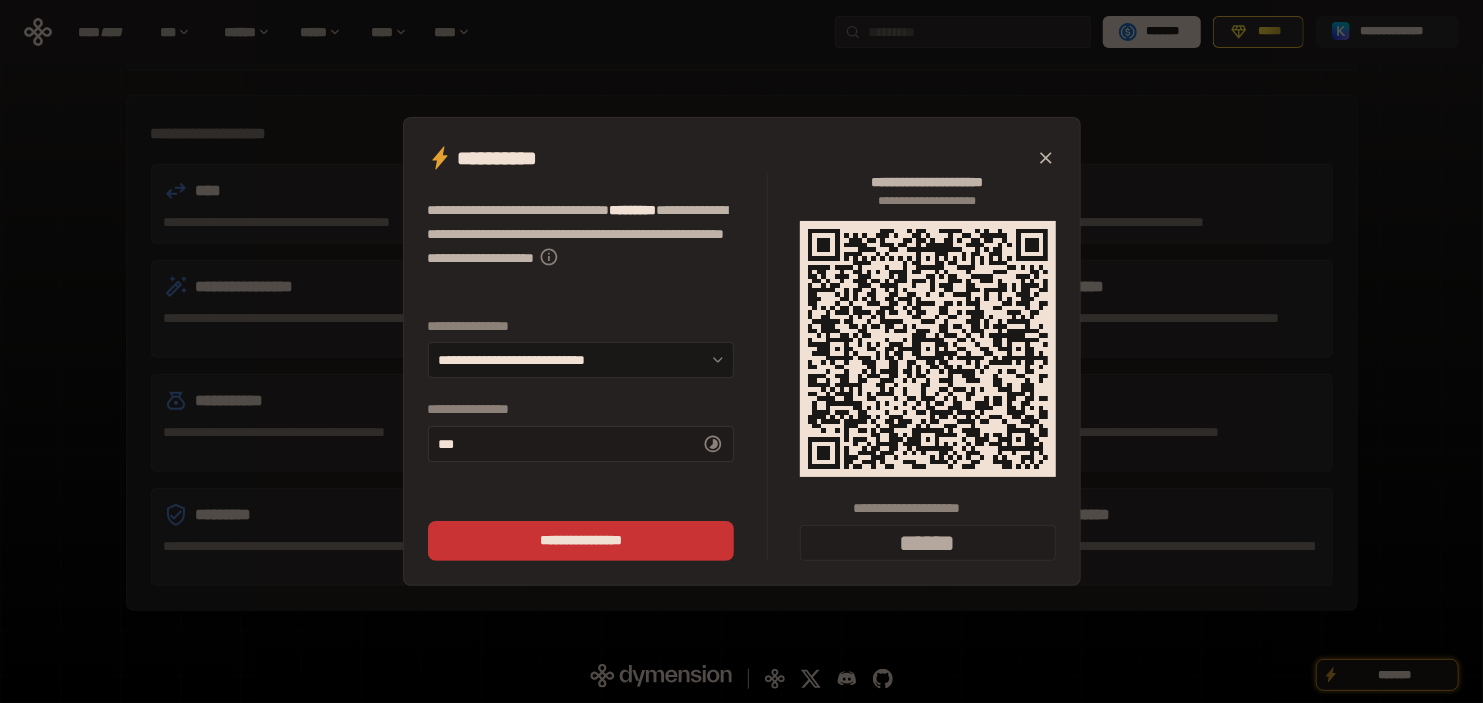 type on "******" 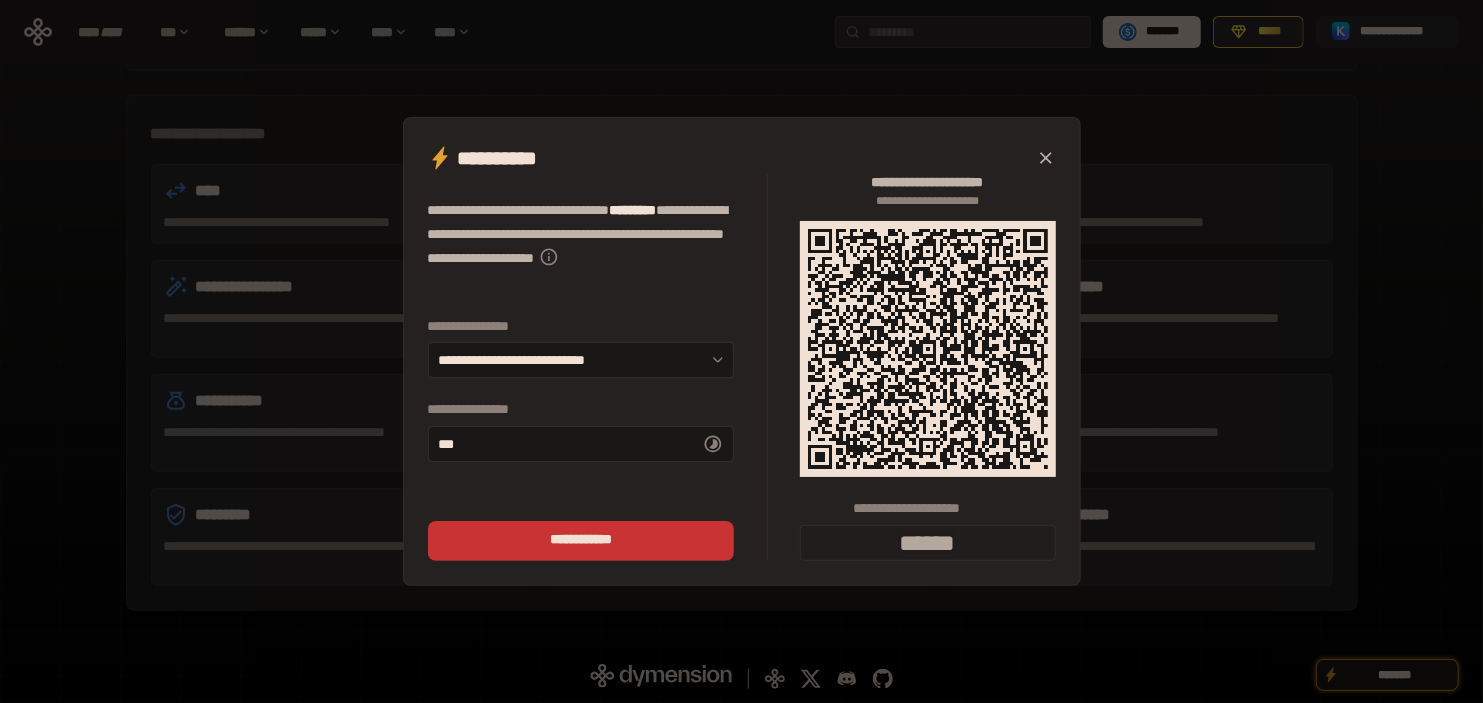 click 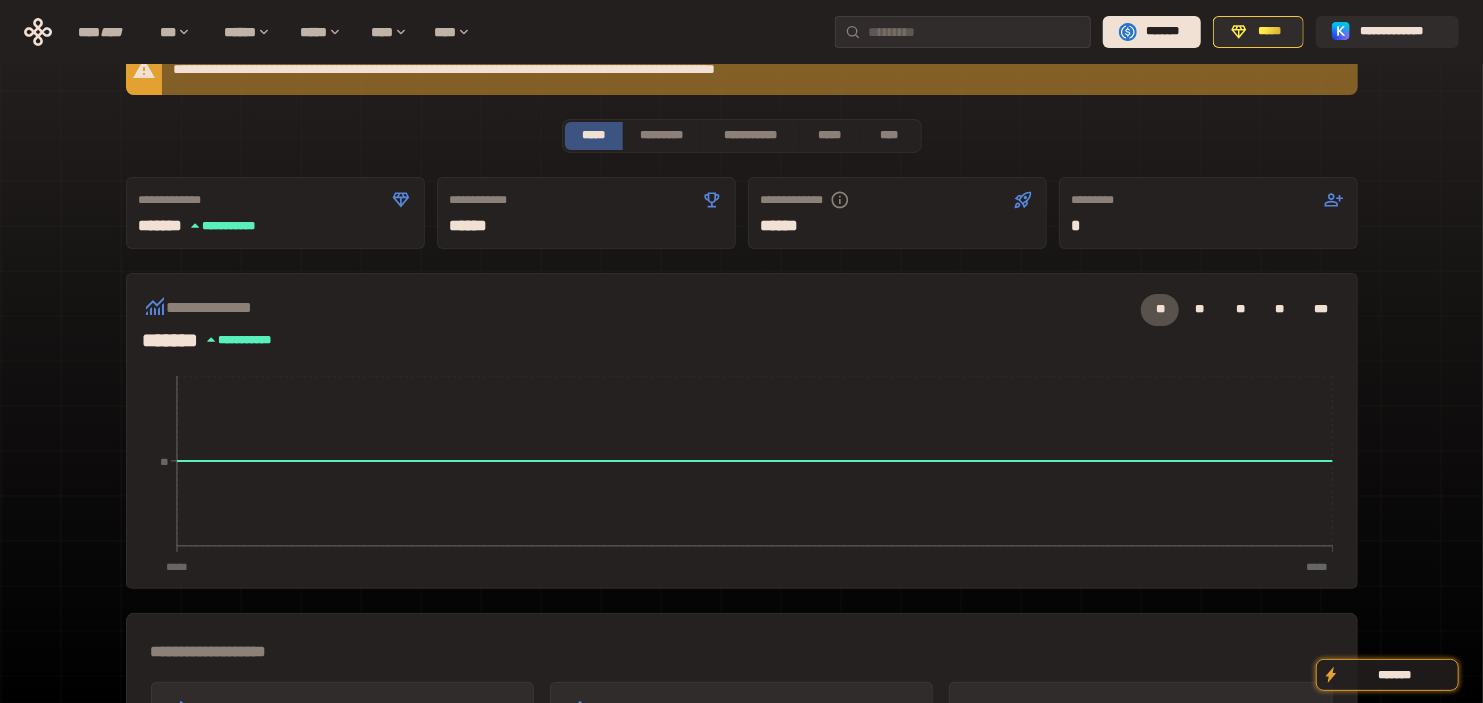 scroll, scrollTop: 0, scrollLeft: 0, axis: both 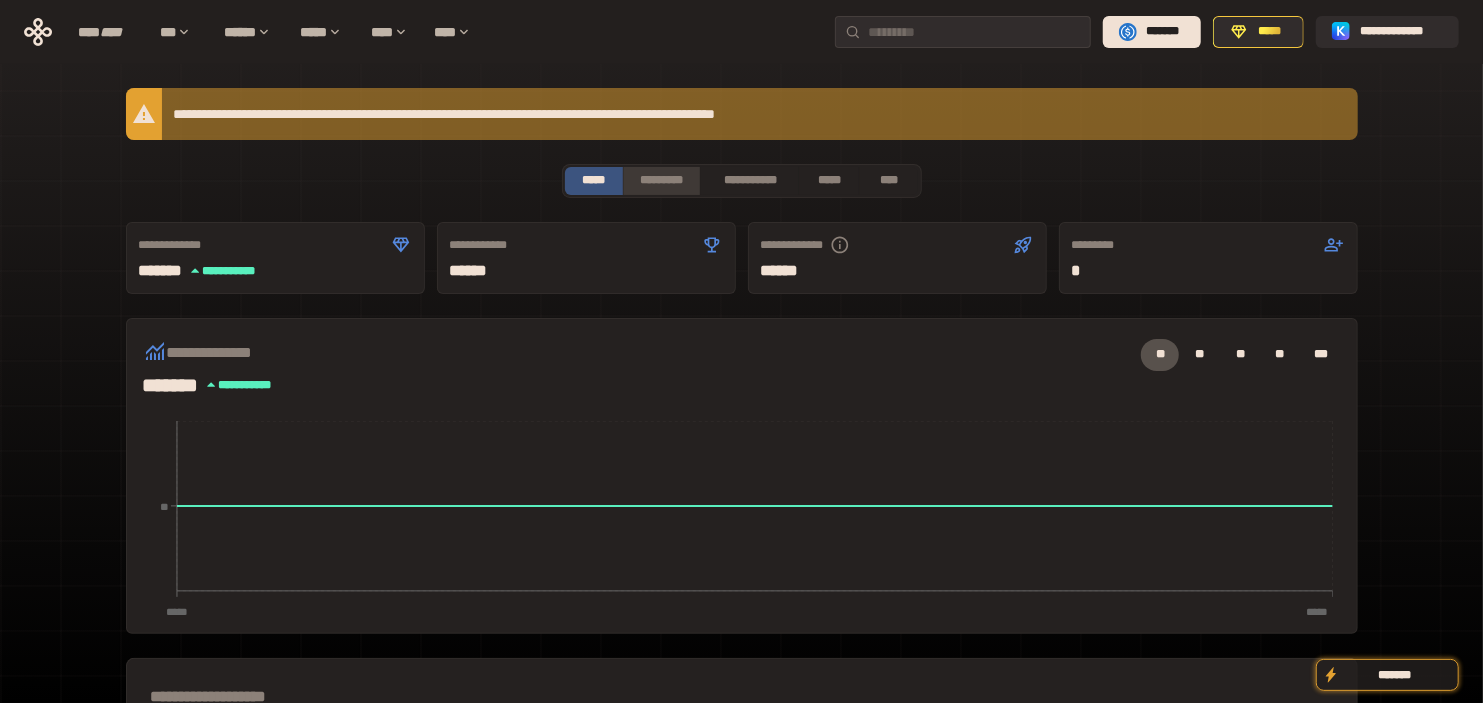 click on "*********" at bounding box center [661, 181] 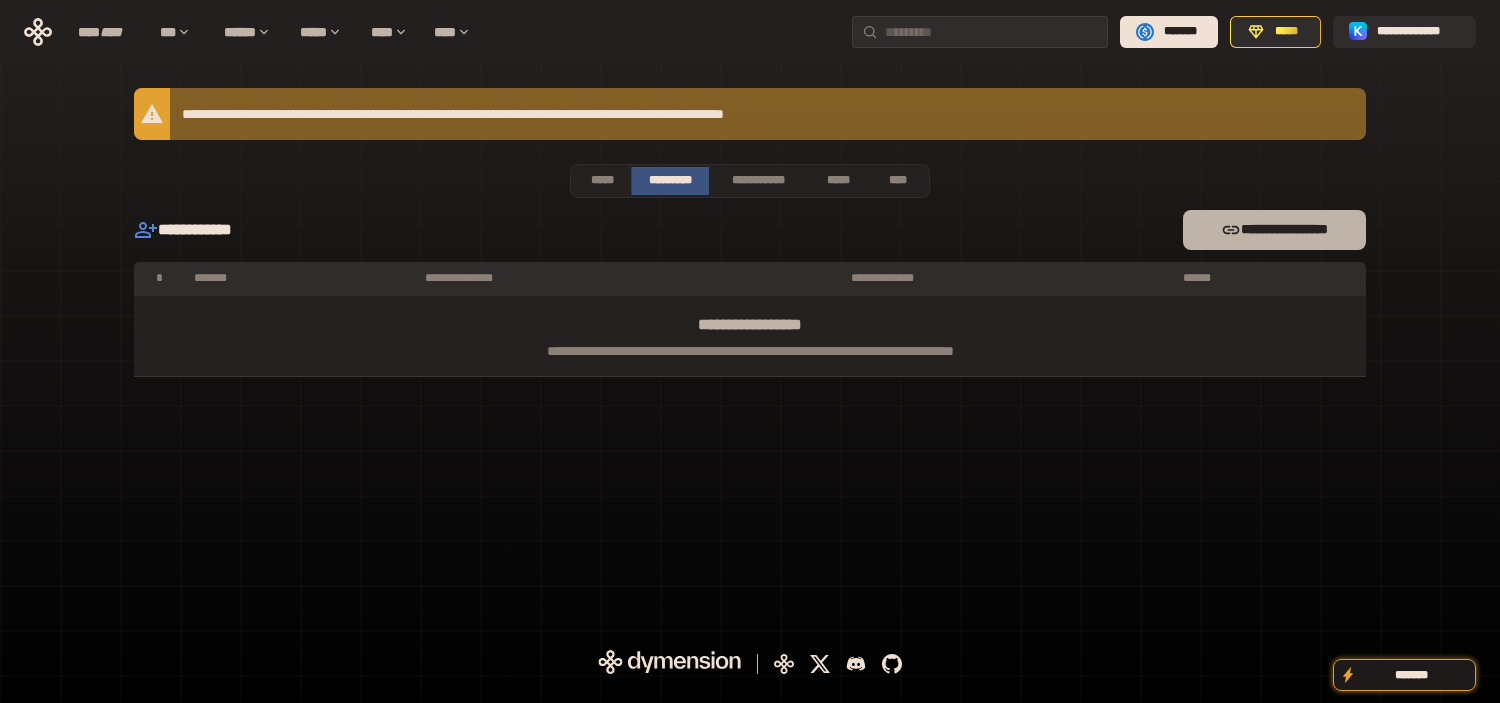 click on "**********" at bounding box center (1274, 230) 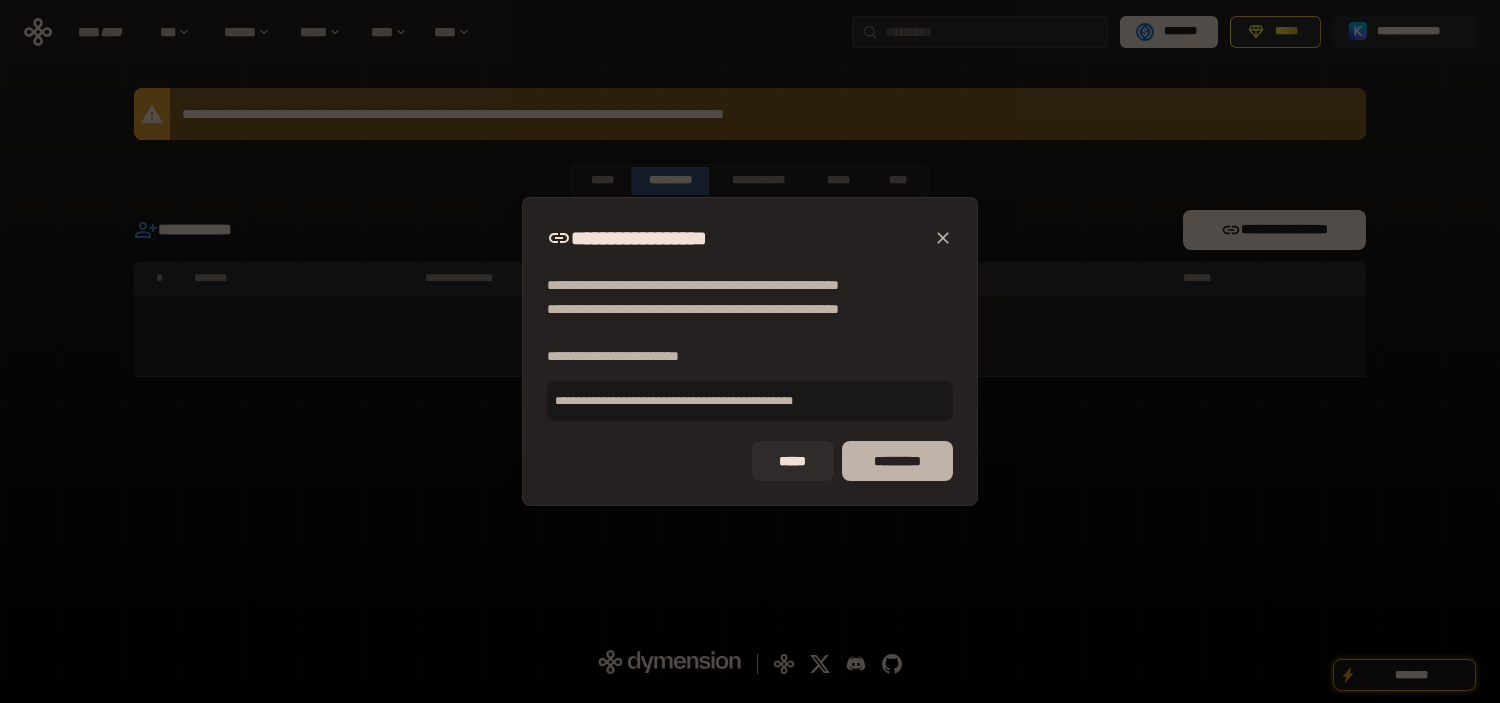 click on "*********" at bounding box center [897, 461] 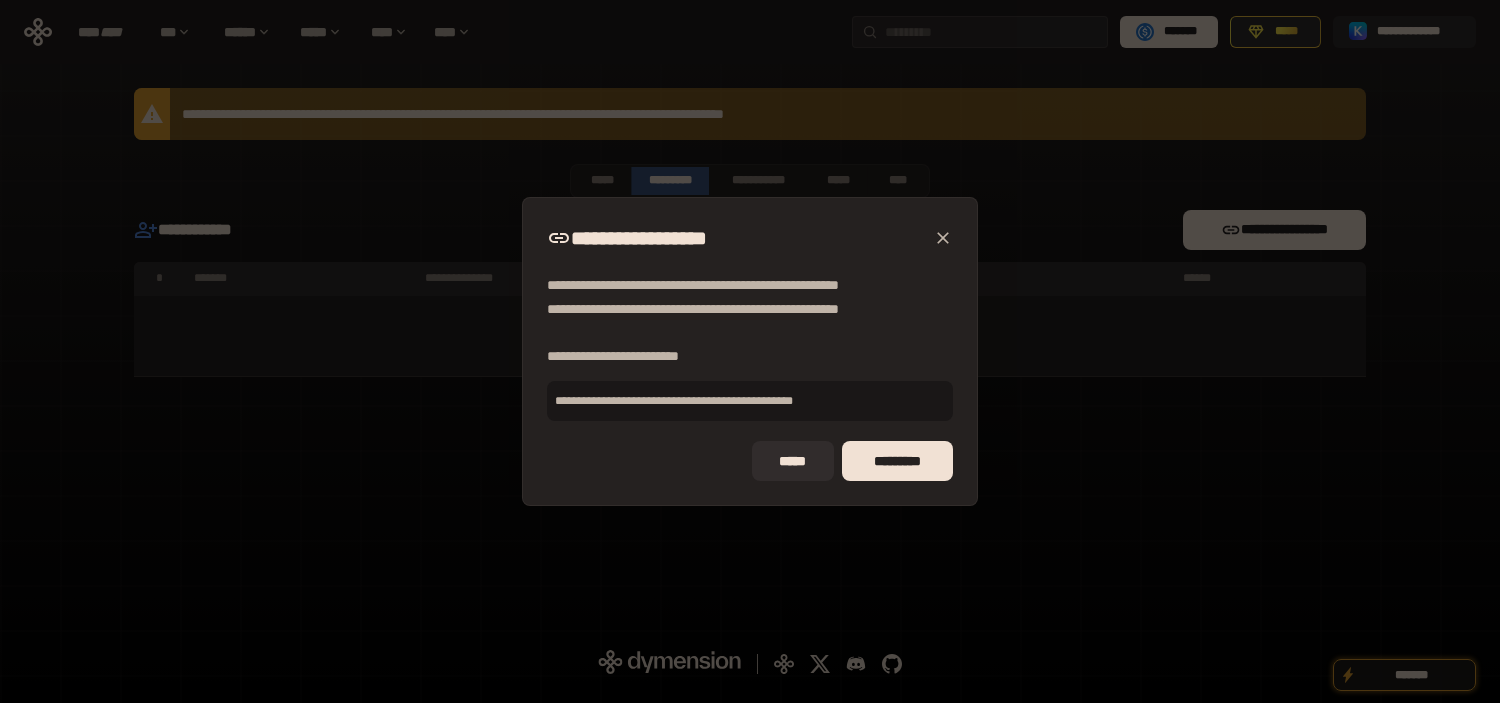 click on "**********" at bounding box center (750, 351) 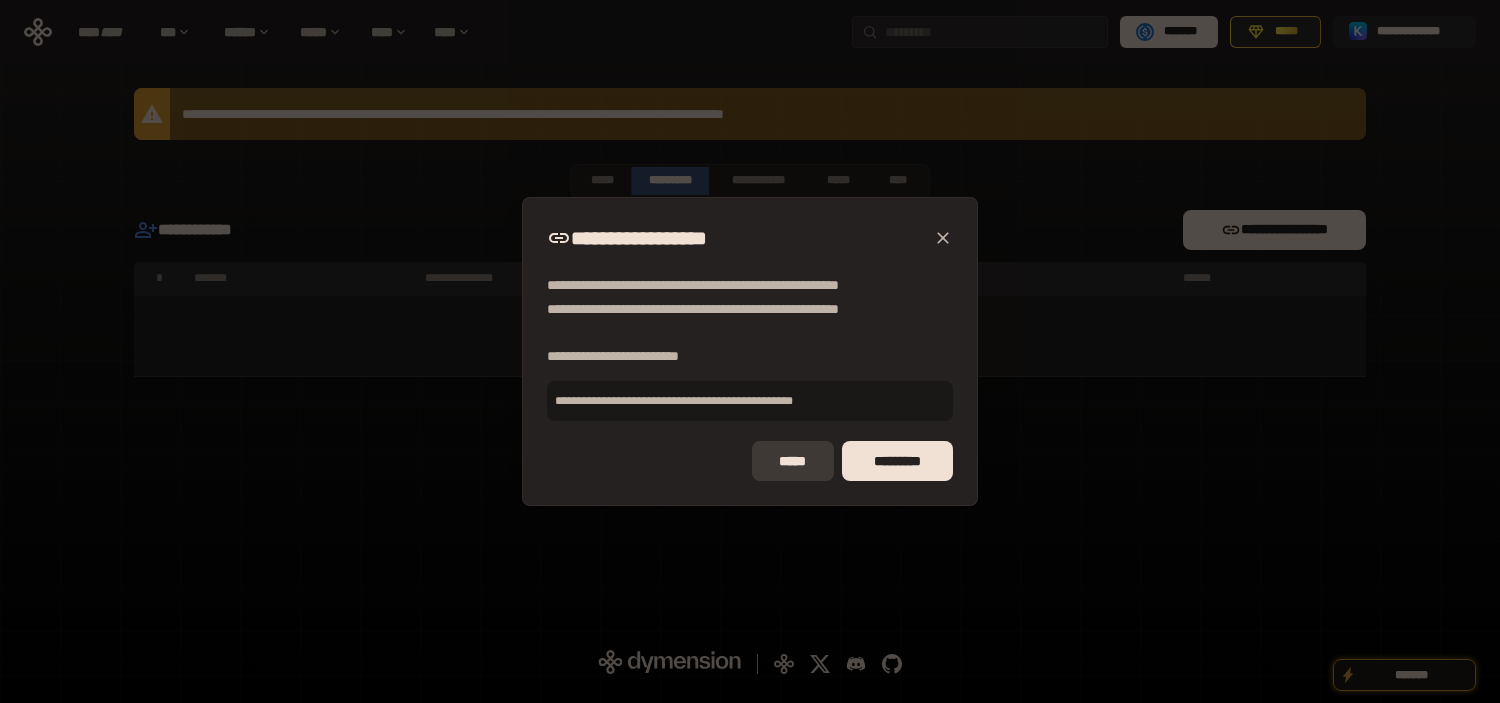 click on "*****" at bounding box center (793, 461) 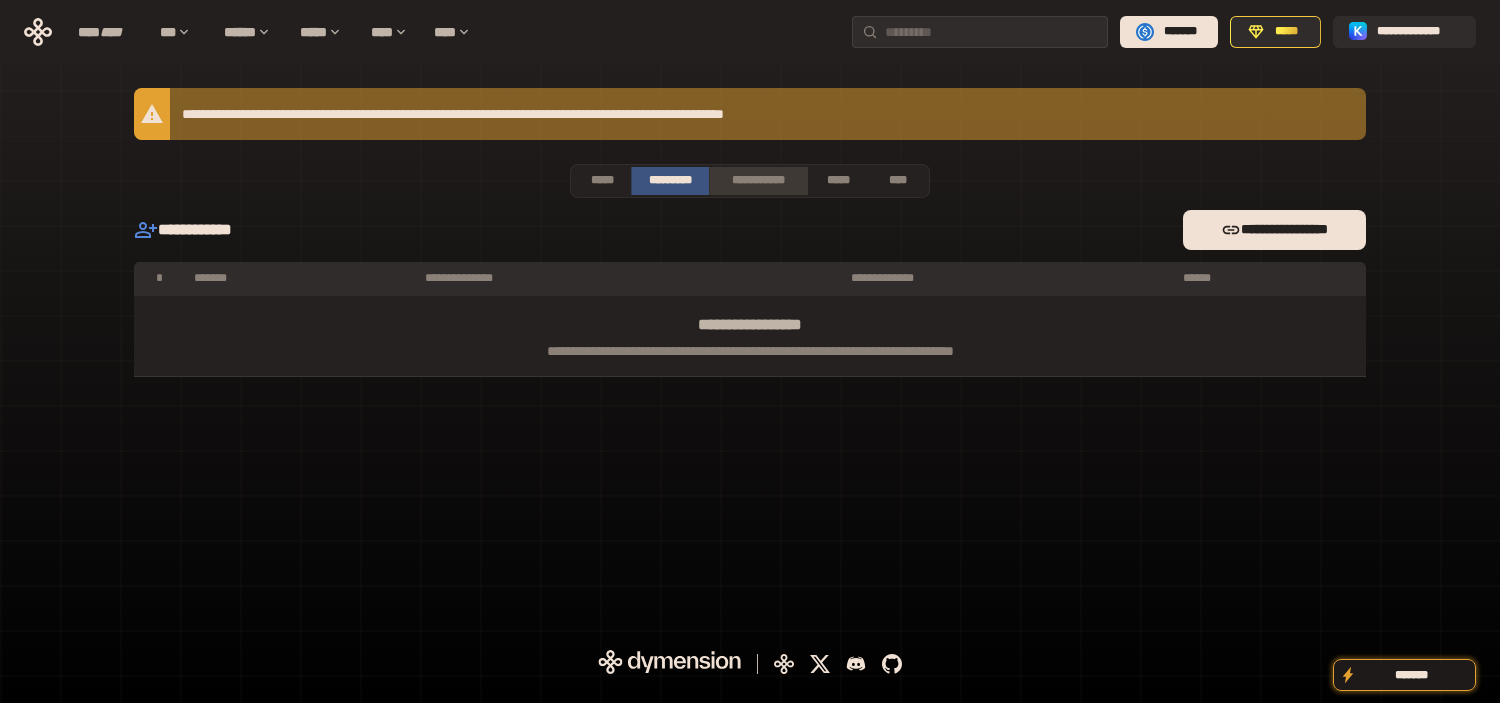 click on "**********" at bounding box center (758, 181) 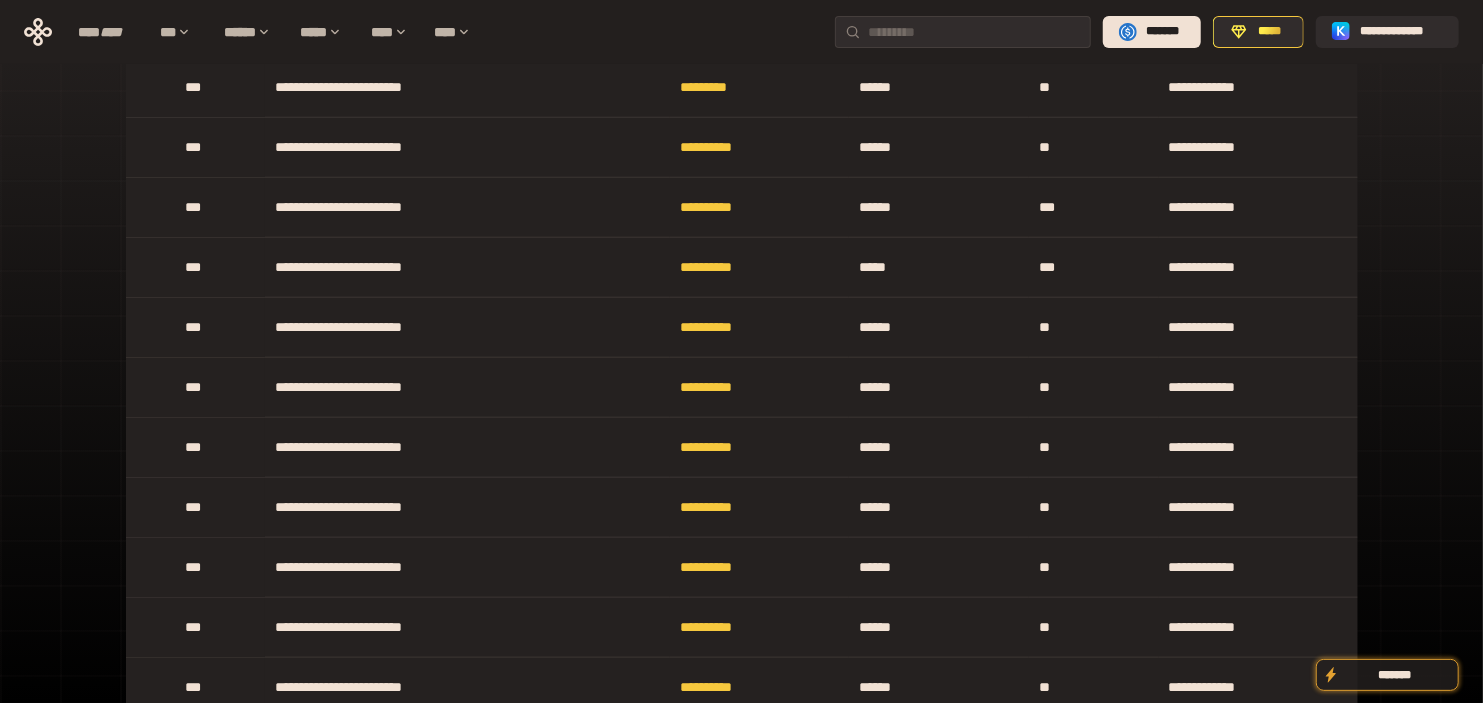 scroll, scrollTop: 37, scrollLeft: 0, axis: vertical 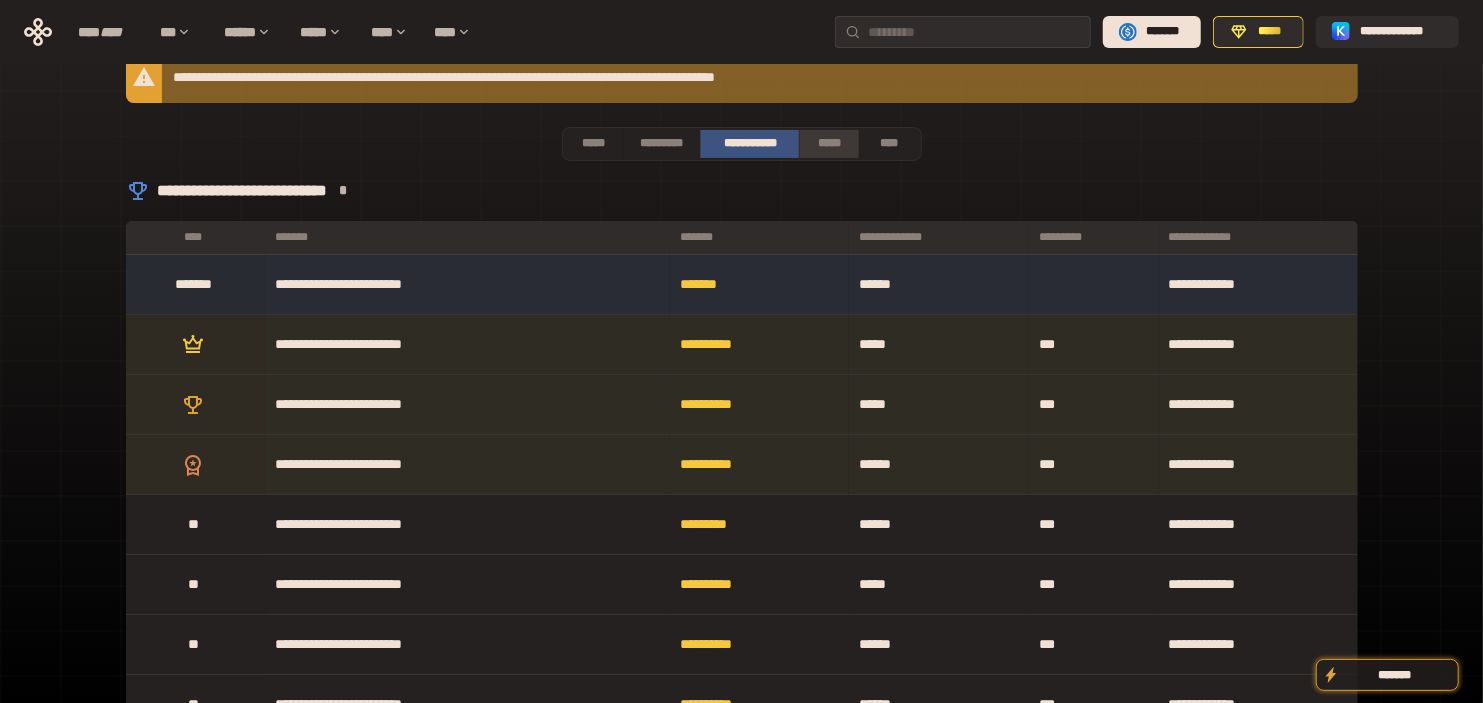 click on "*****" at bounding box center (828, 144) 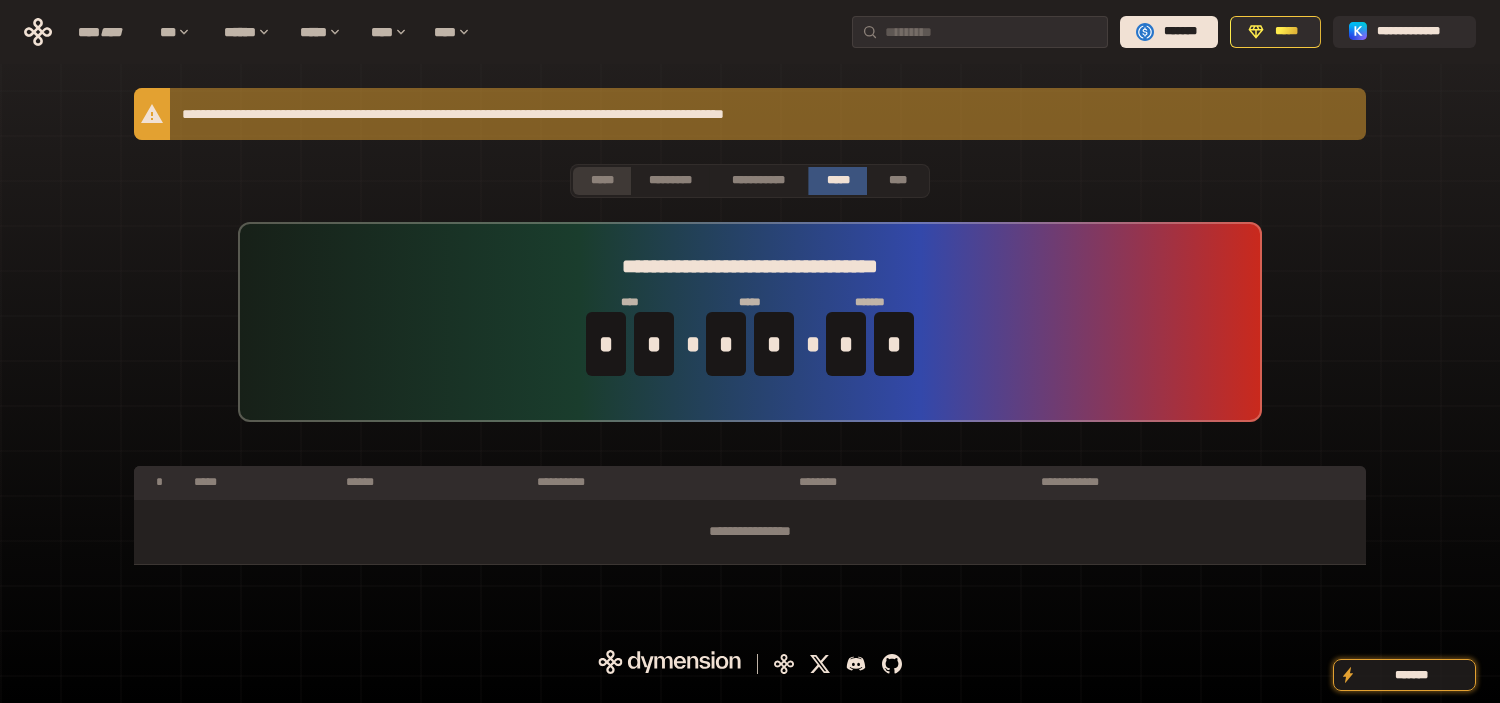 click on "*****" at bounding box center [602, 181] 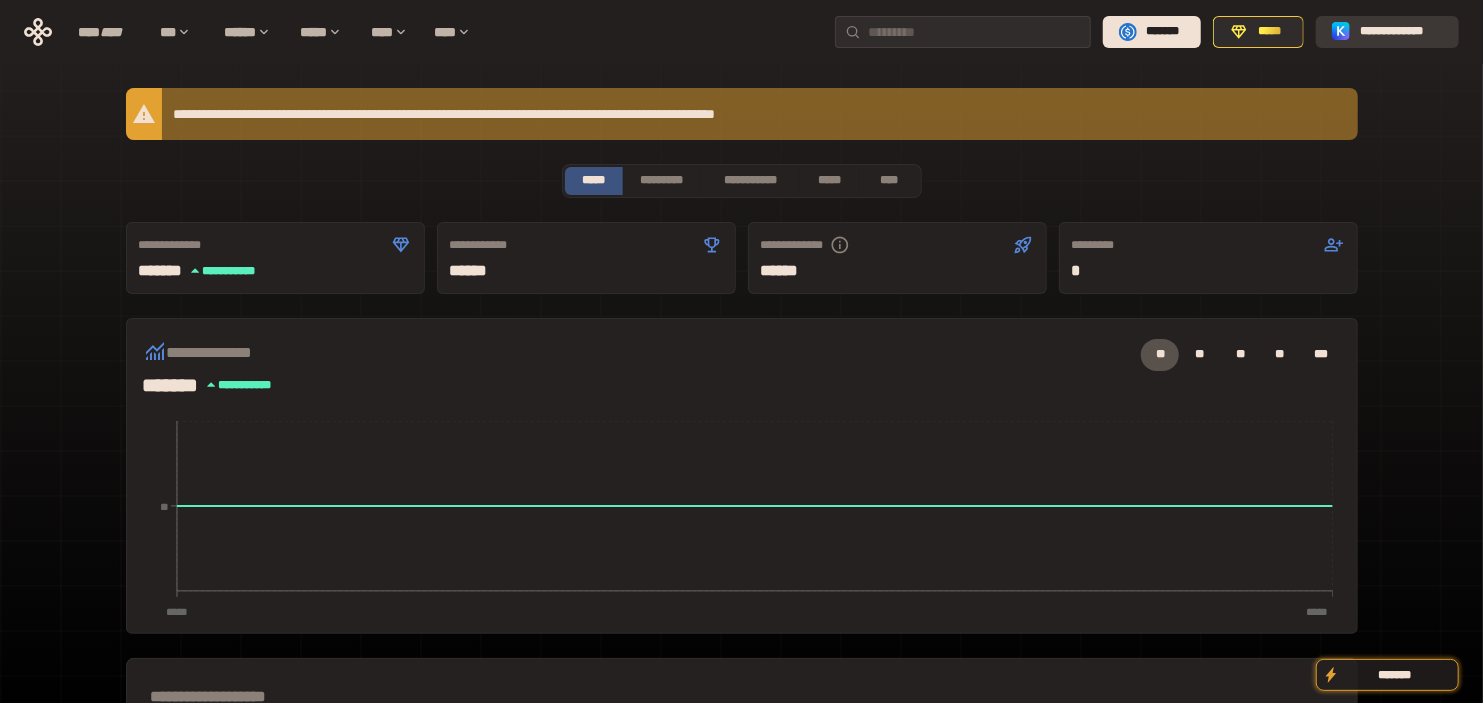 click on "**********" at bounding box center [1401, 32] 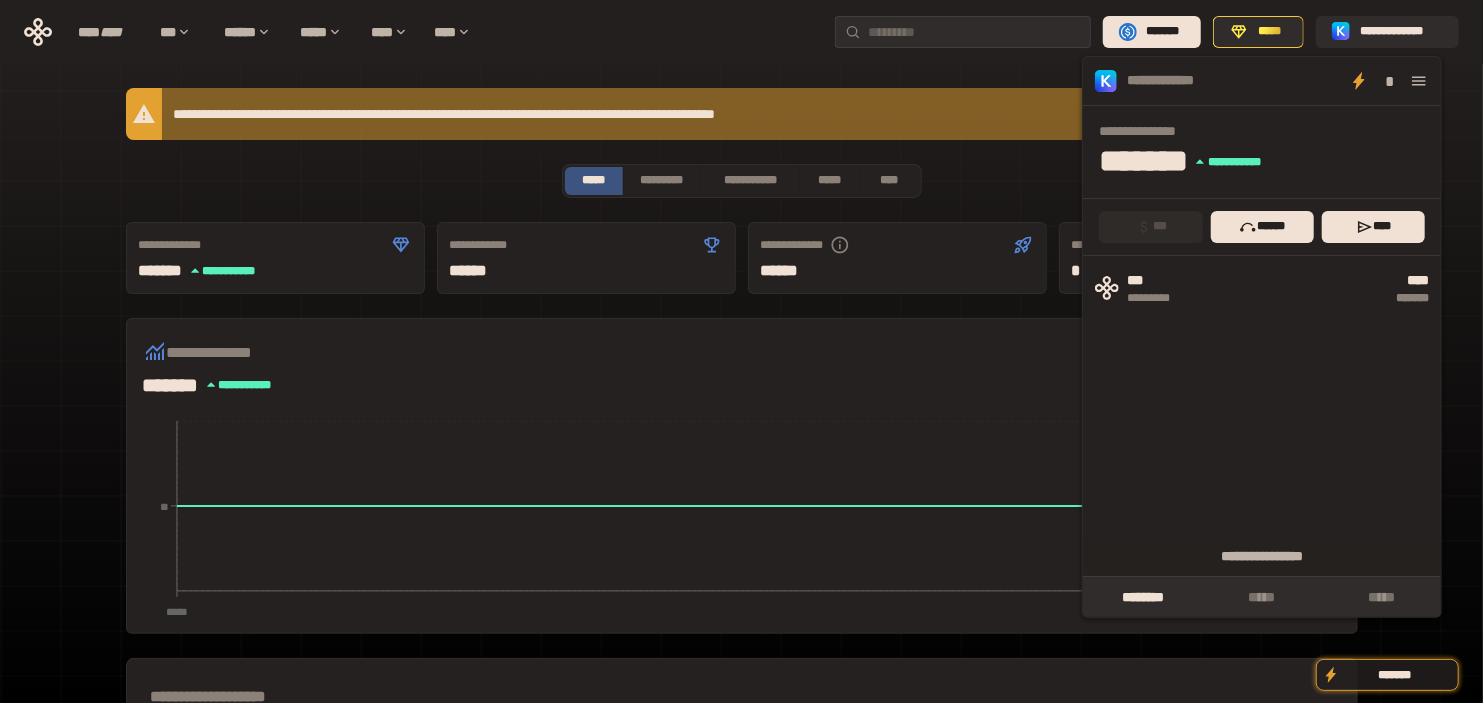 click 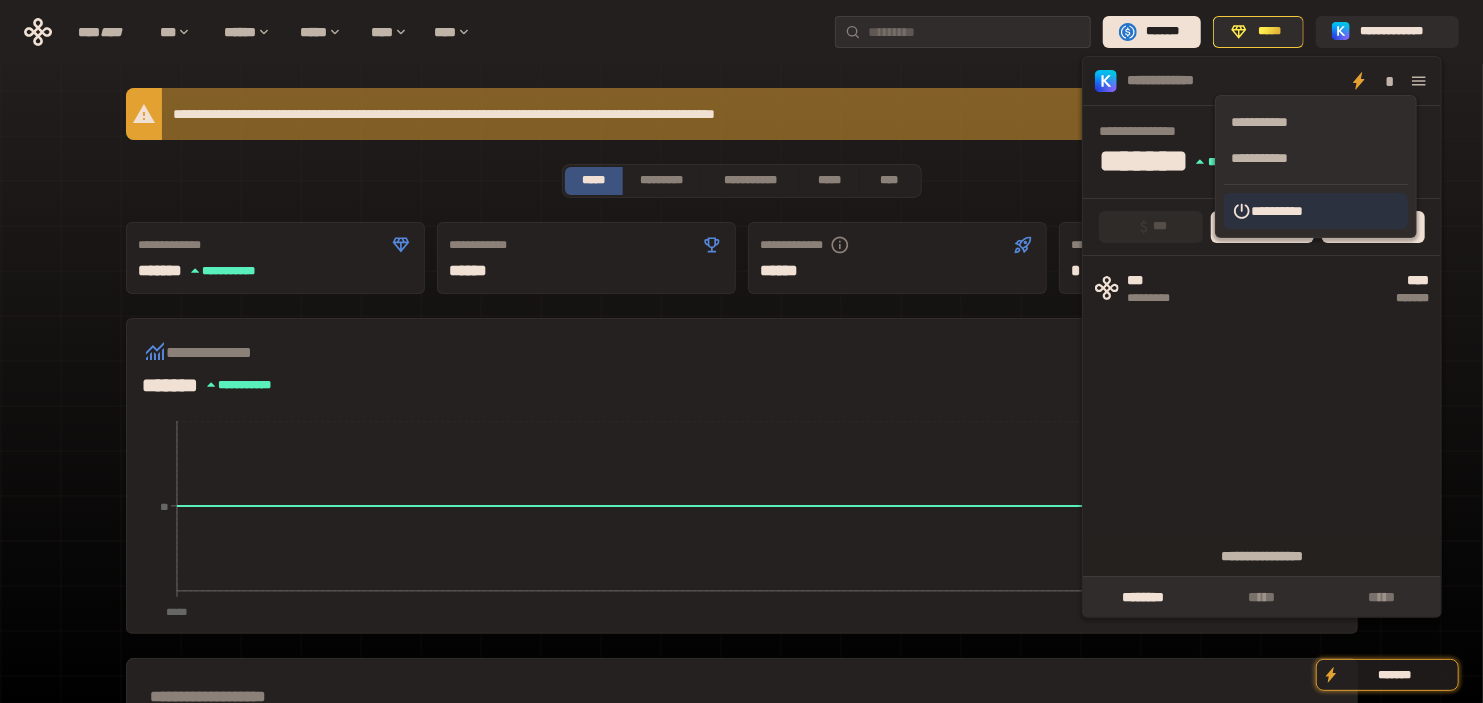 click on "**********" at bounding box center (1316, 211) 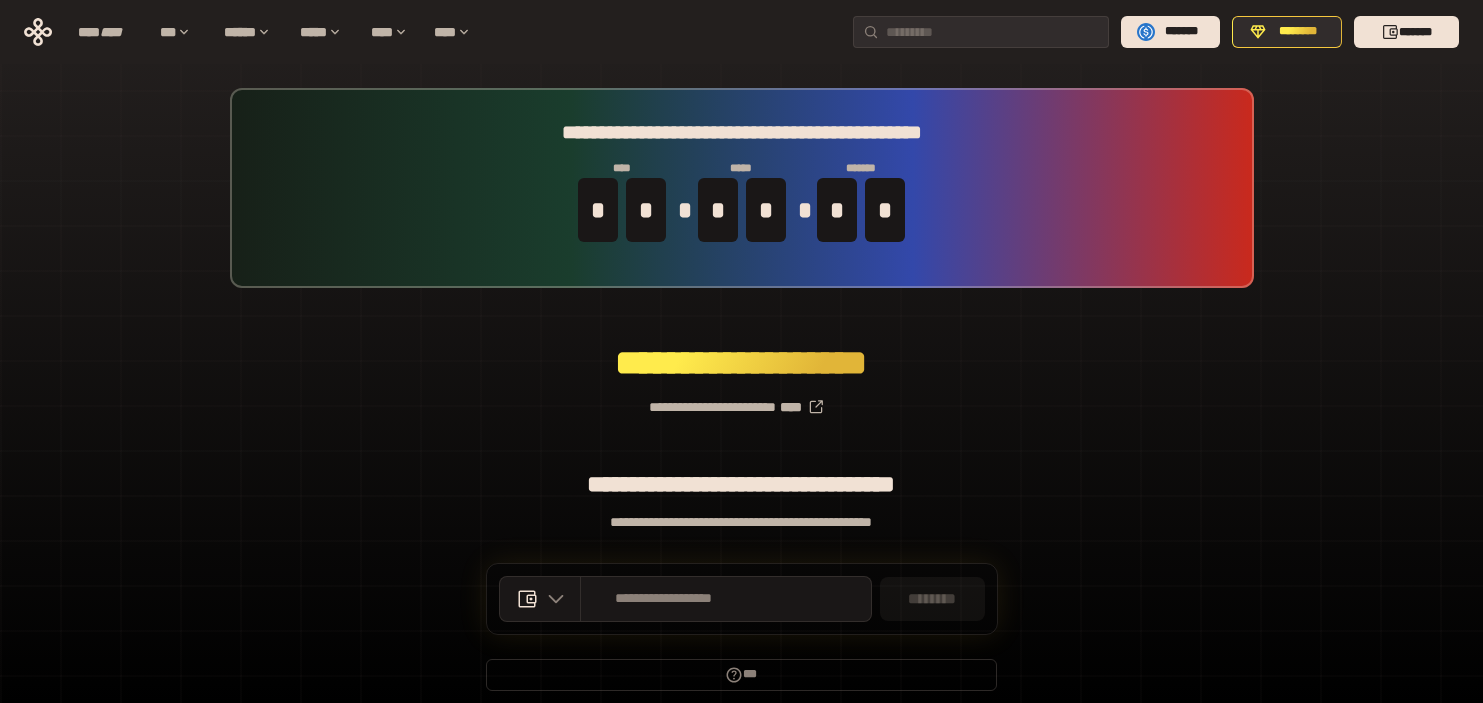 scroll, scrollTop: 0, scrollLeft: 0, axis: both 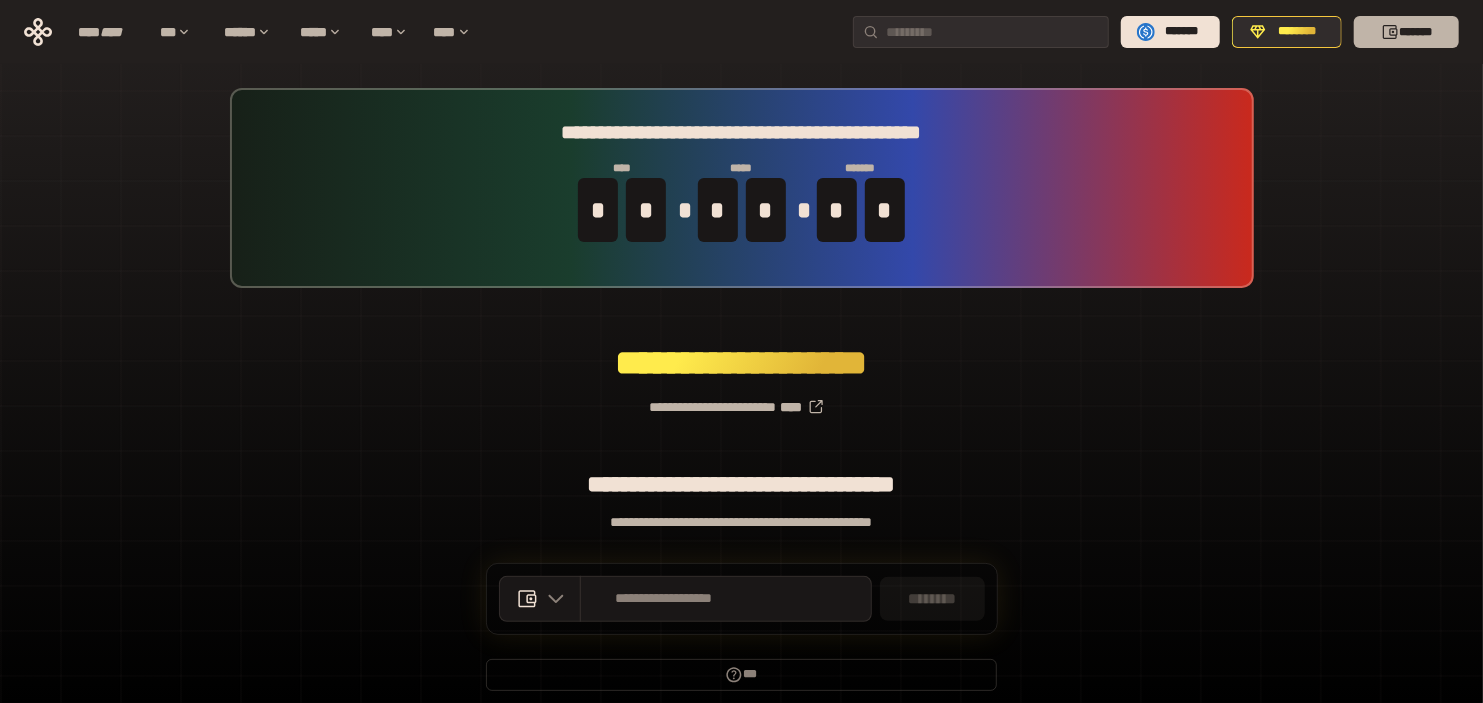 click on "*******" at bounding box center (1406, 32) 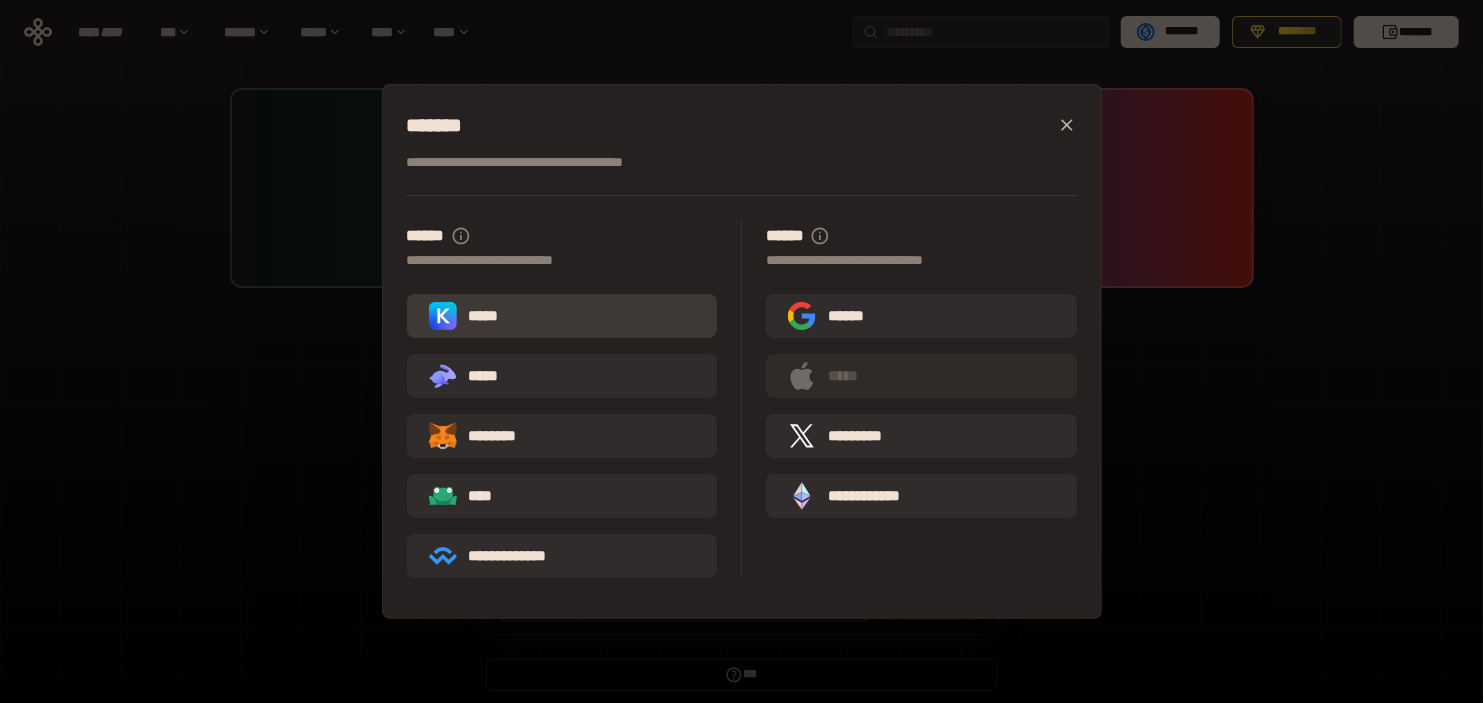 click on "*****" at bounding box center [562, 316] 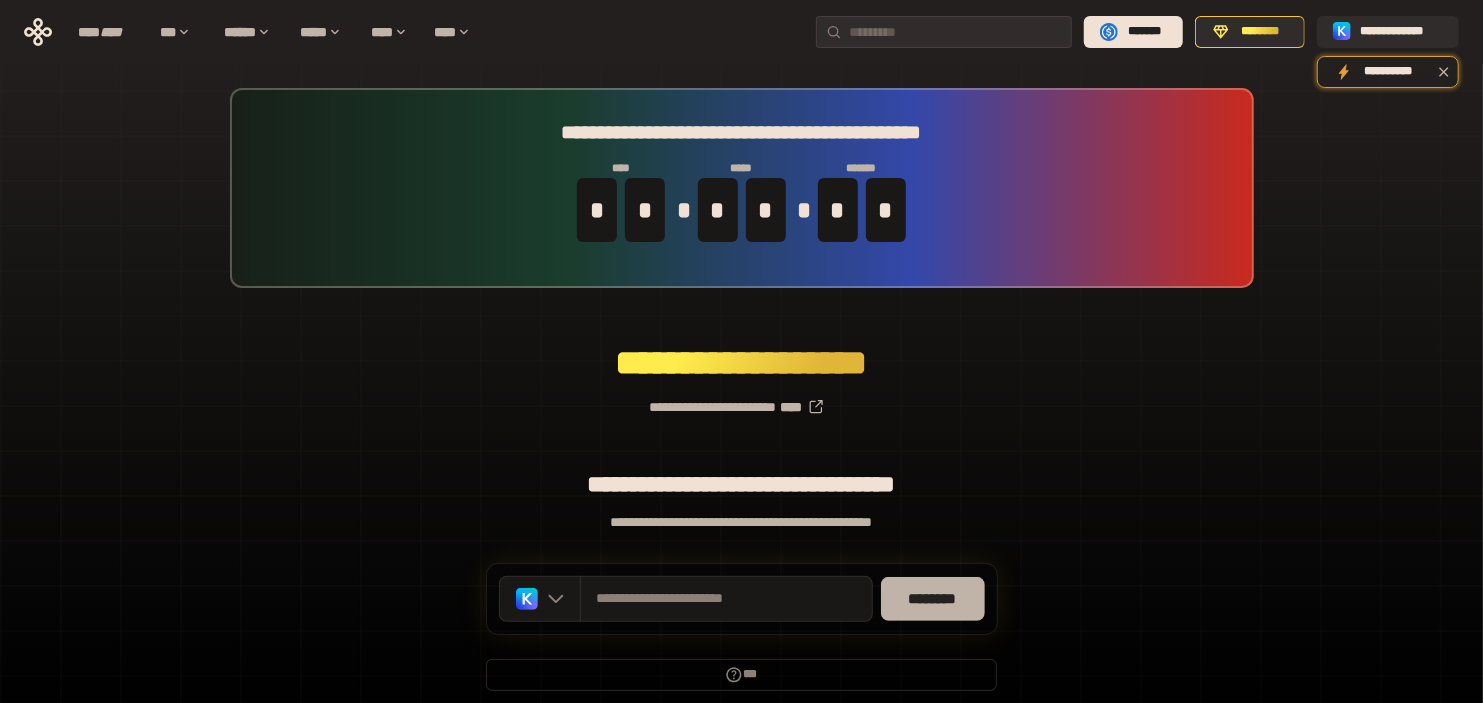 click on "********" at bounding box center (933, 599) 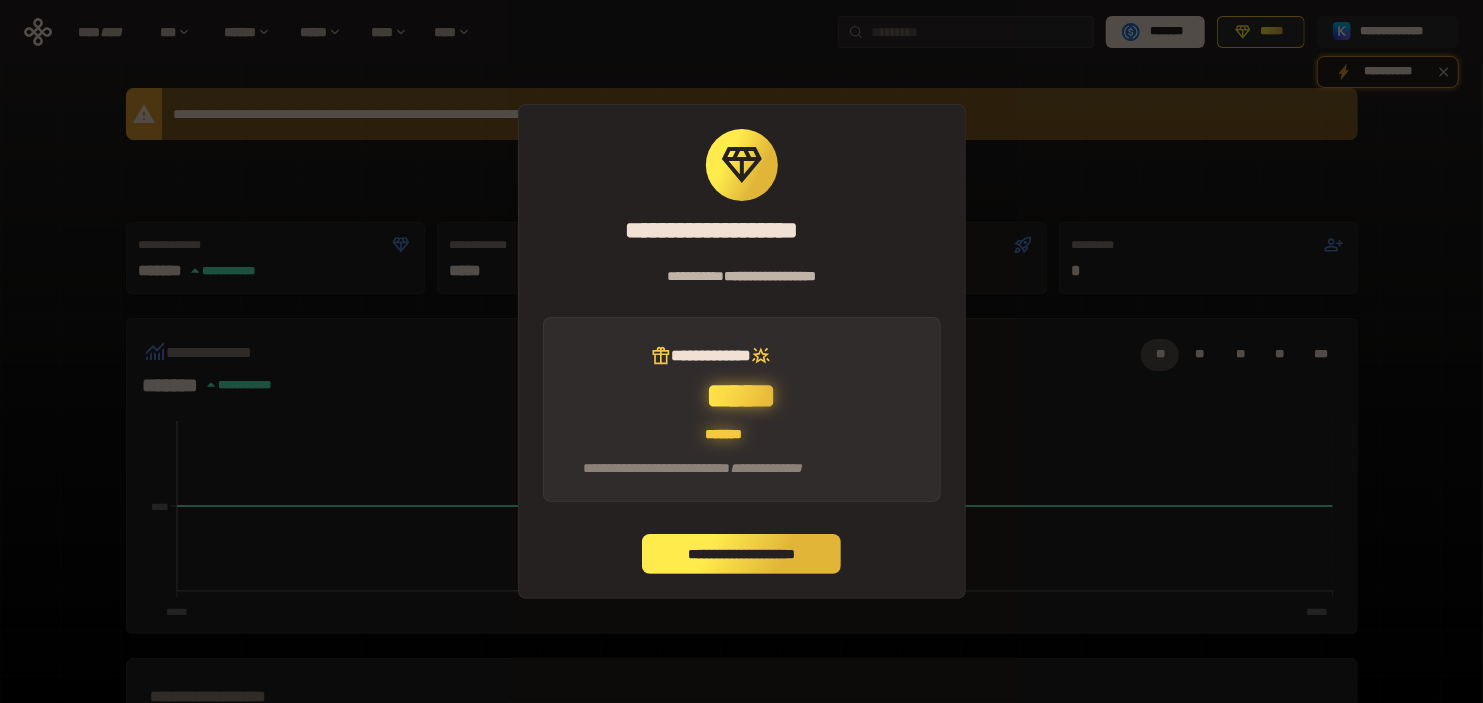 click on "**********" at bounding box center (742, 554) 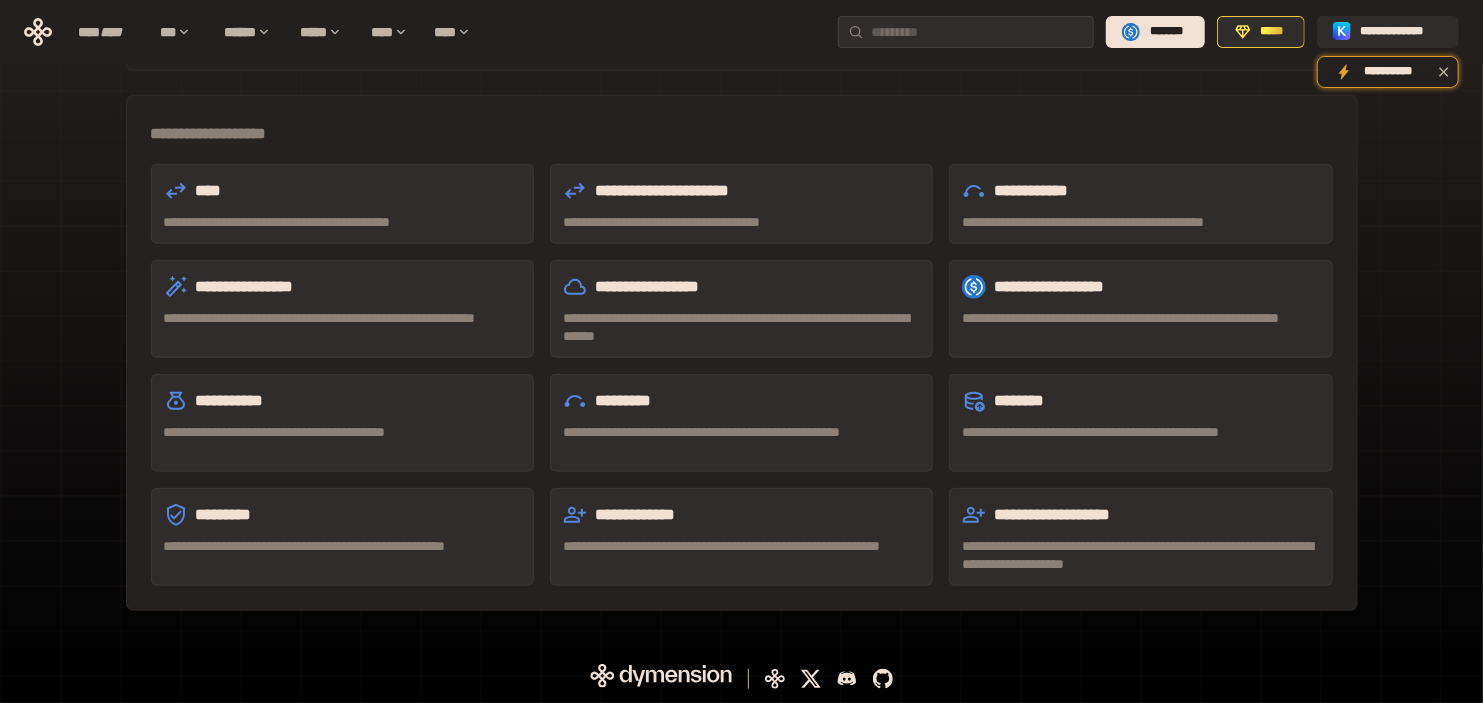 scroll, scrollTop: 0, scrollLeft: 0, axis: both 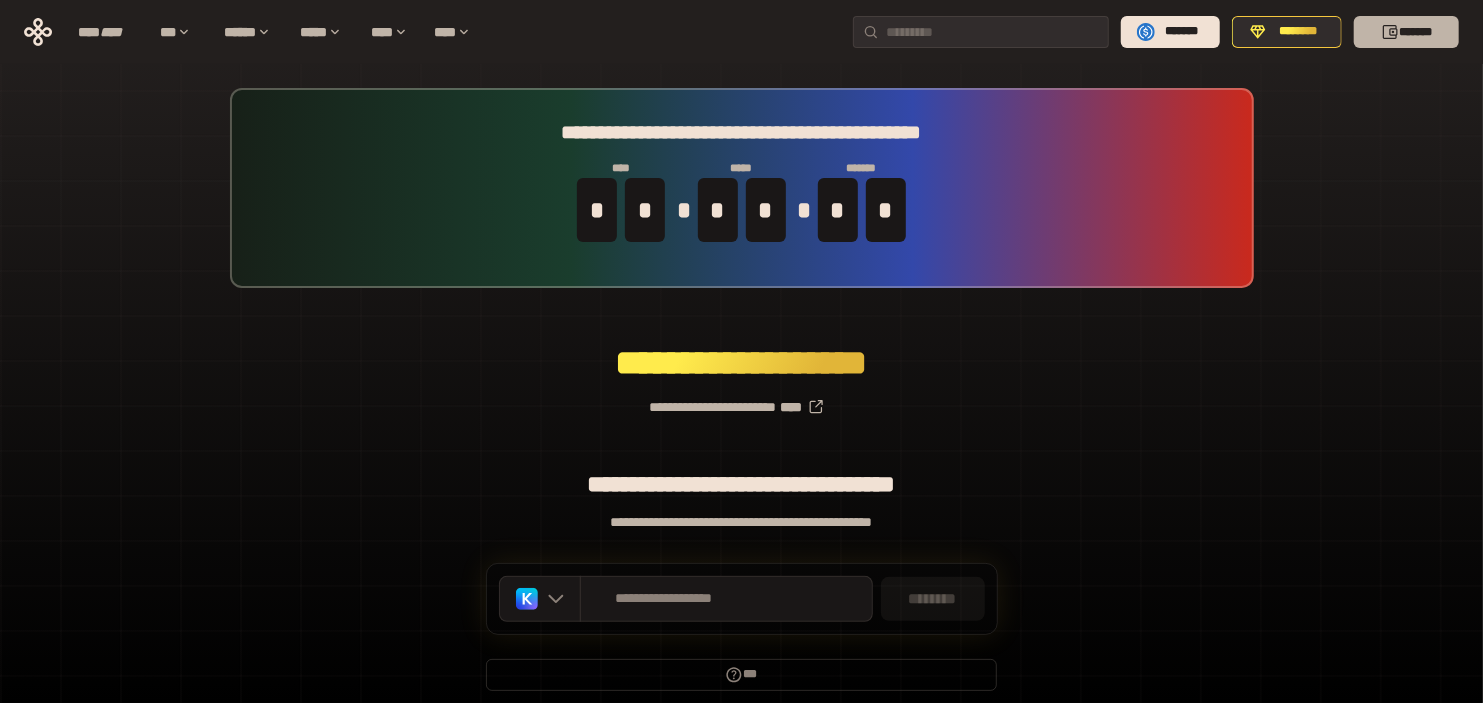 click on "*******" at bounding box center (1406, 32) 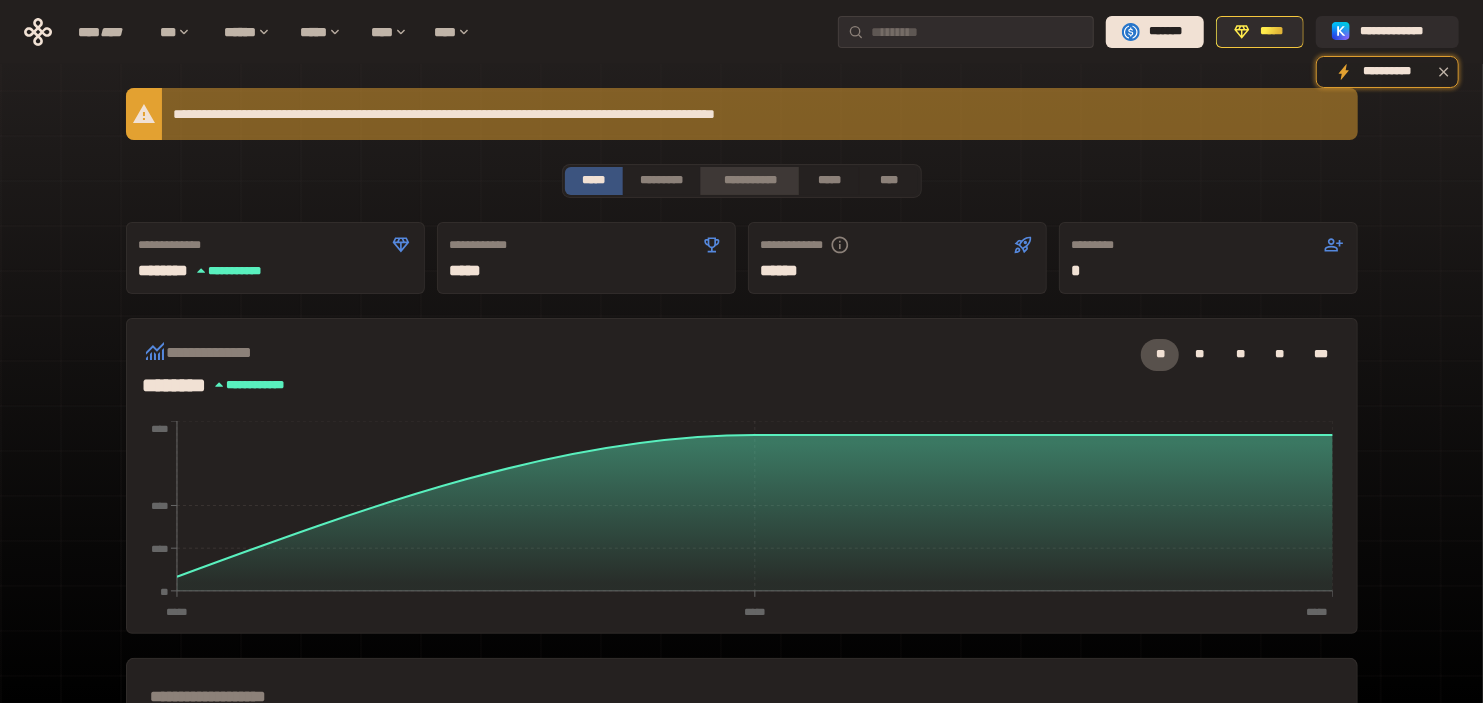 click on "**********" at bounding box center [749, 181] 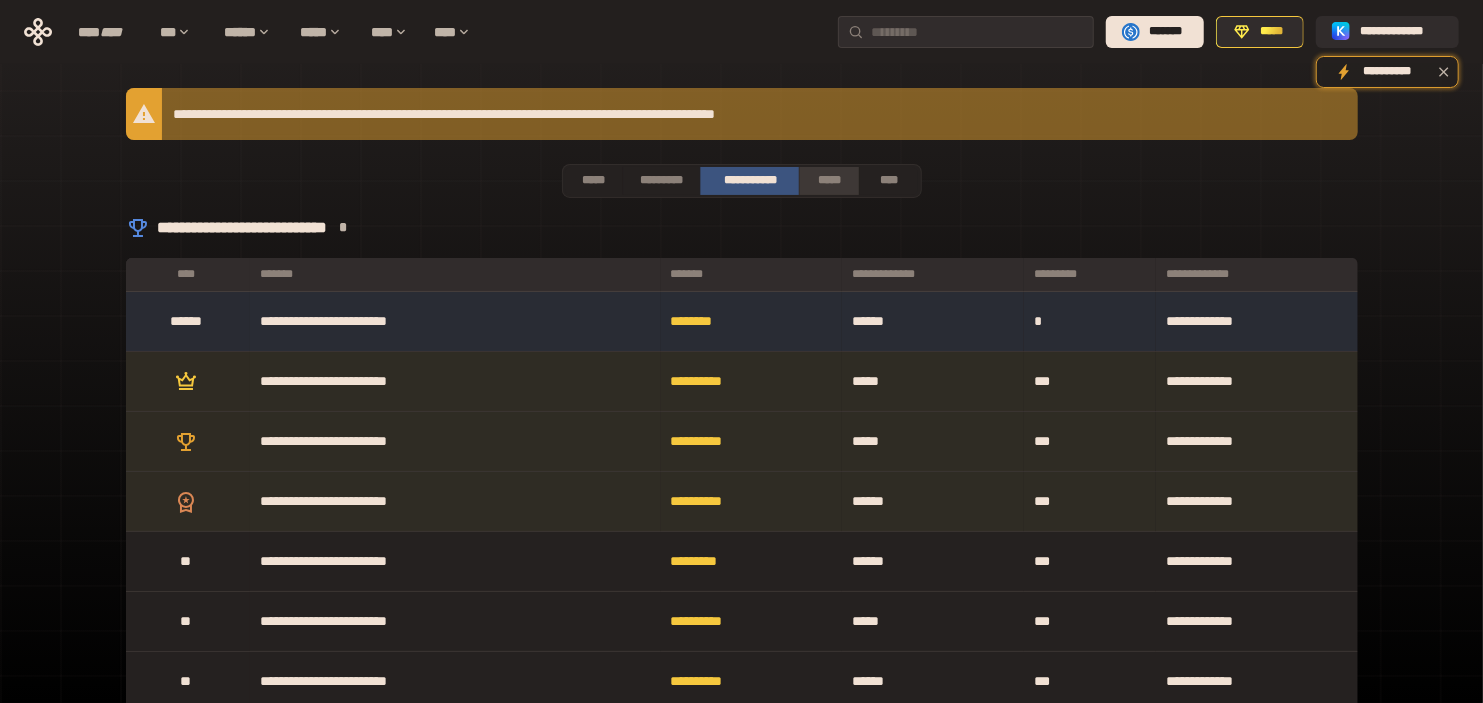 click on "*****" at bounding box center [828, 181] 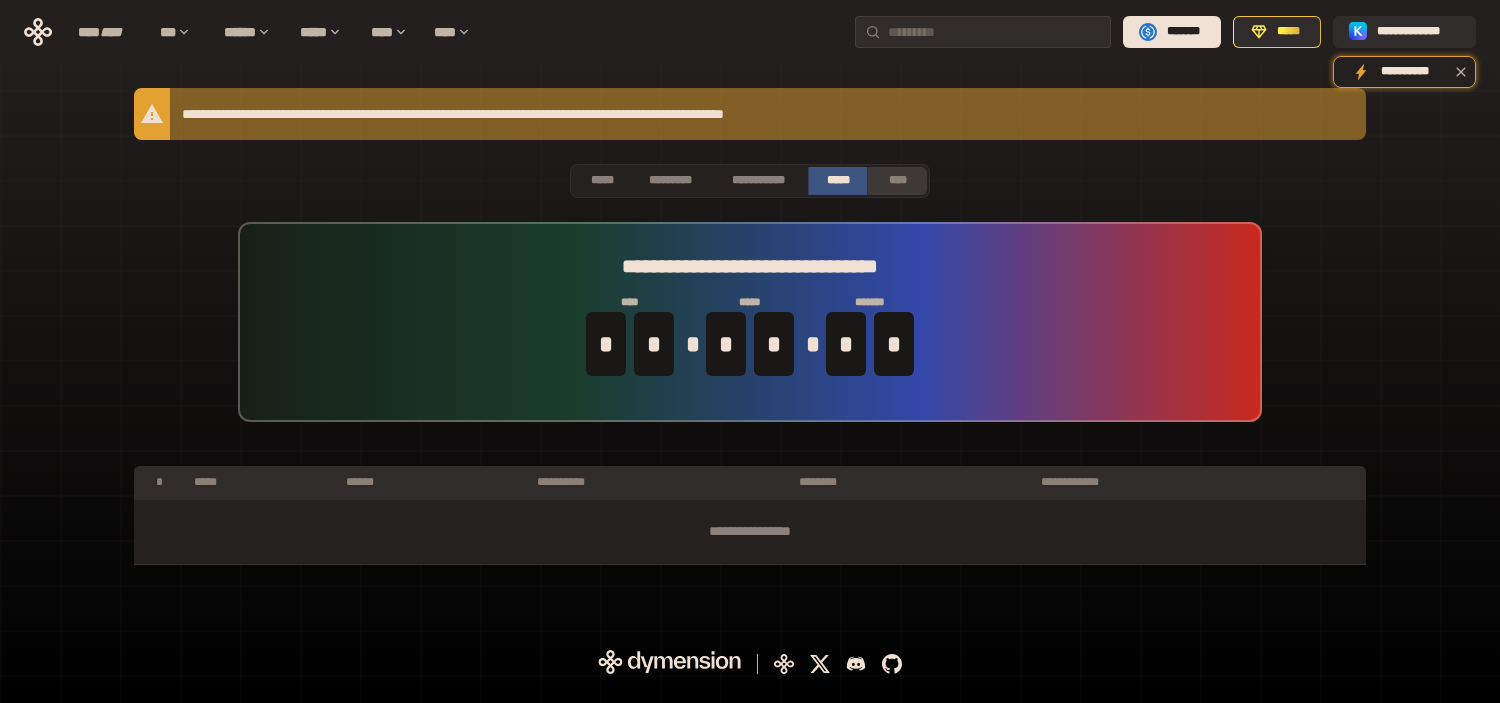 click on "****" at bounding box center [896, 181] 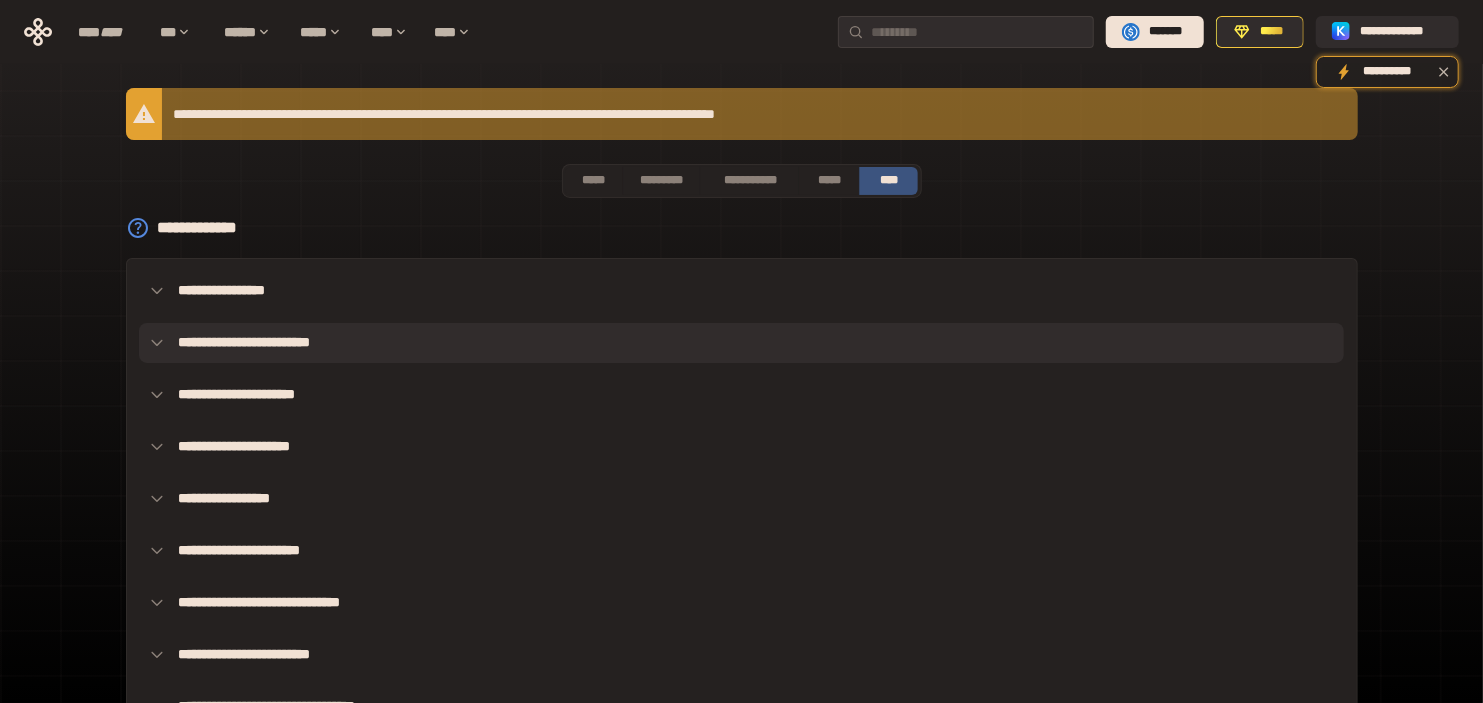 click on "**********" at bounding box center [742, 343] 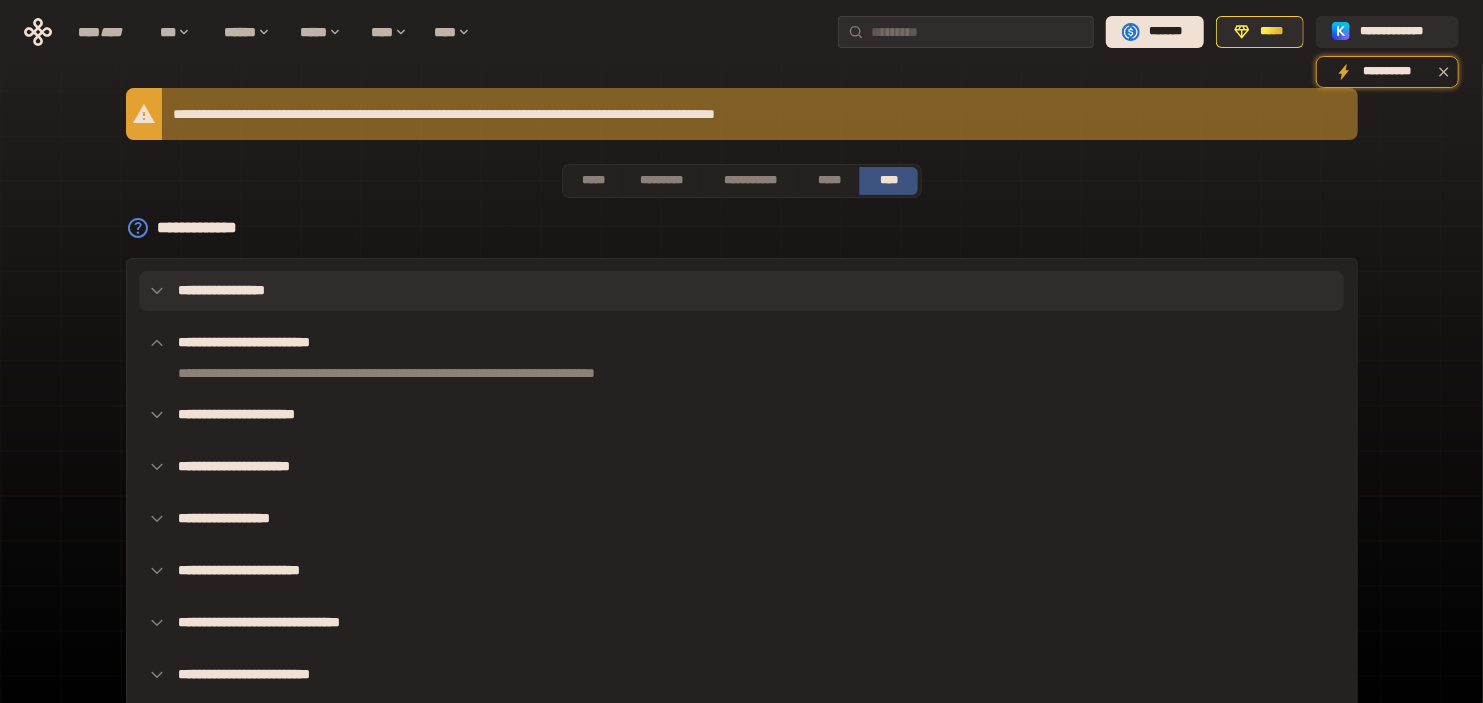 click on "**********" at bounding box center [742, 291] 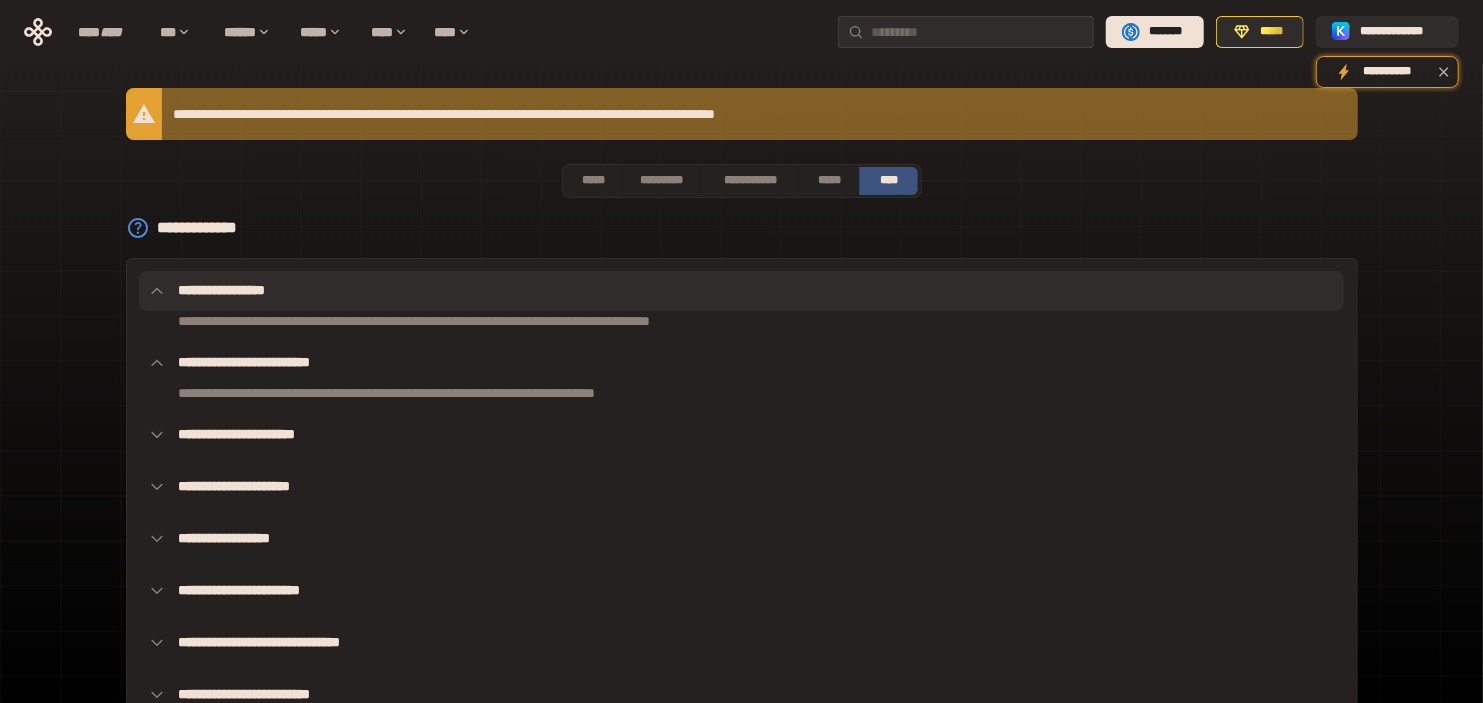 click on "**********" at bounding box center [742, 291] 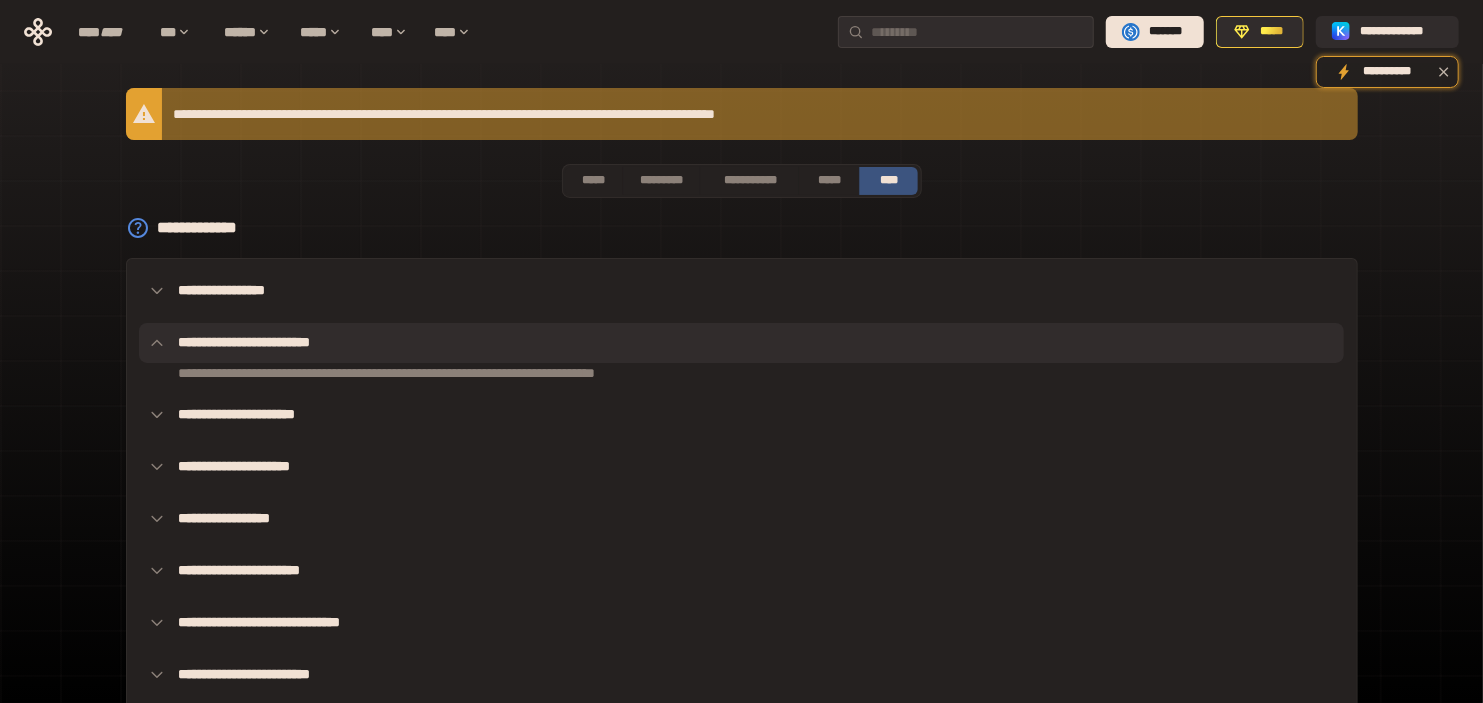 click on "**********" at bounding box center (742, 343) 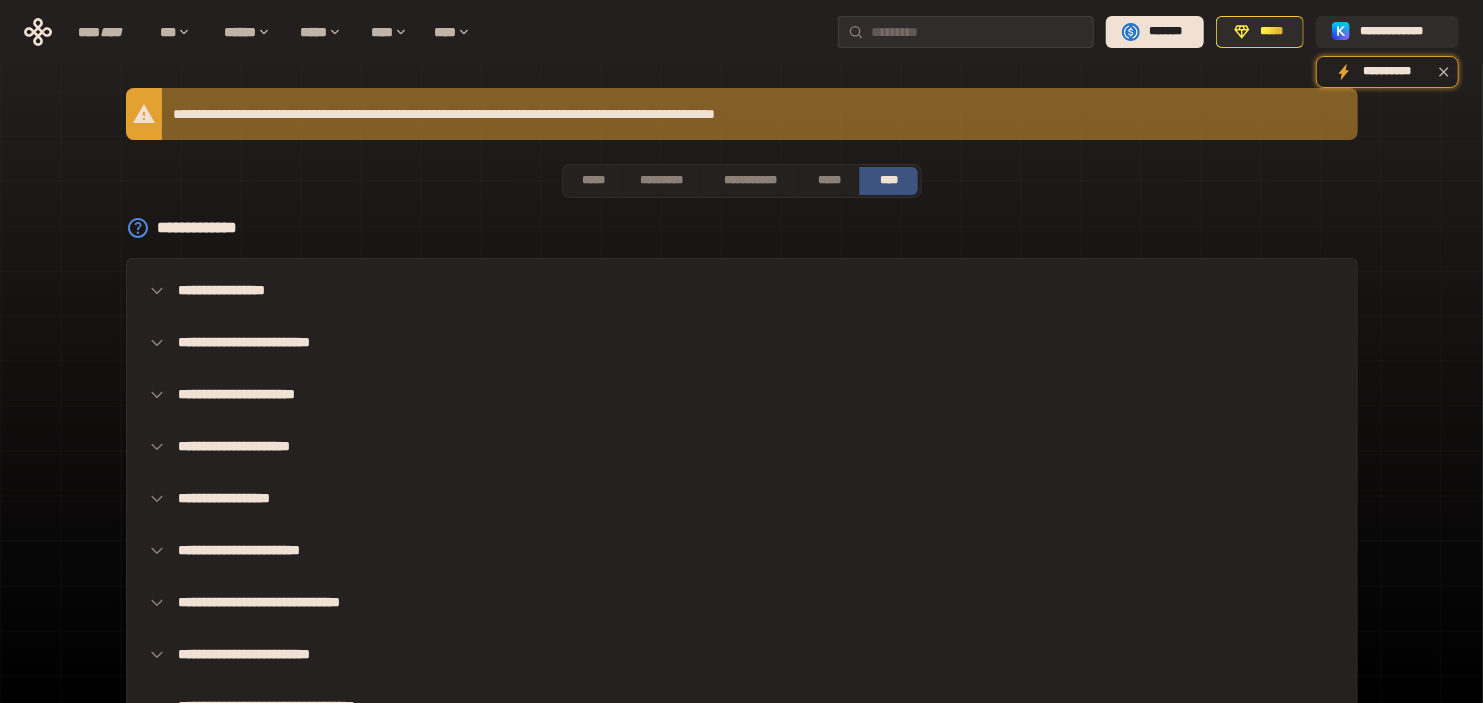 click on "**********" at bounding box center (742, 499) 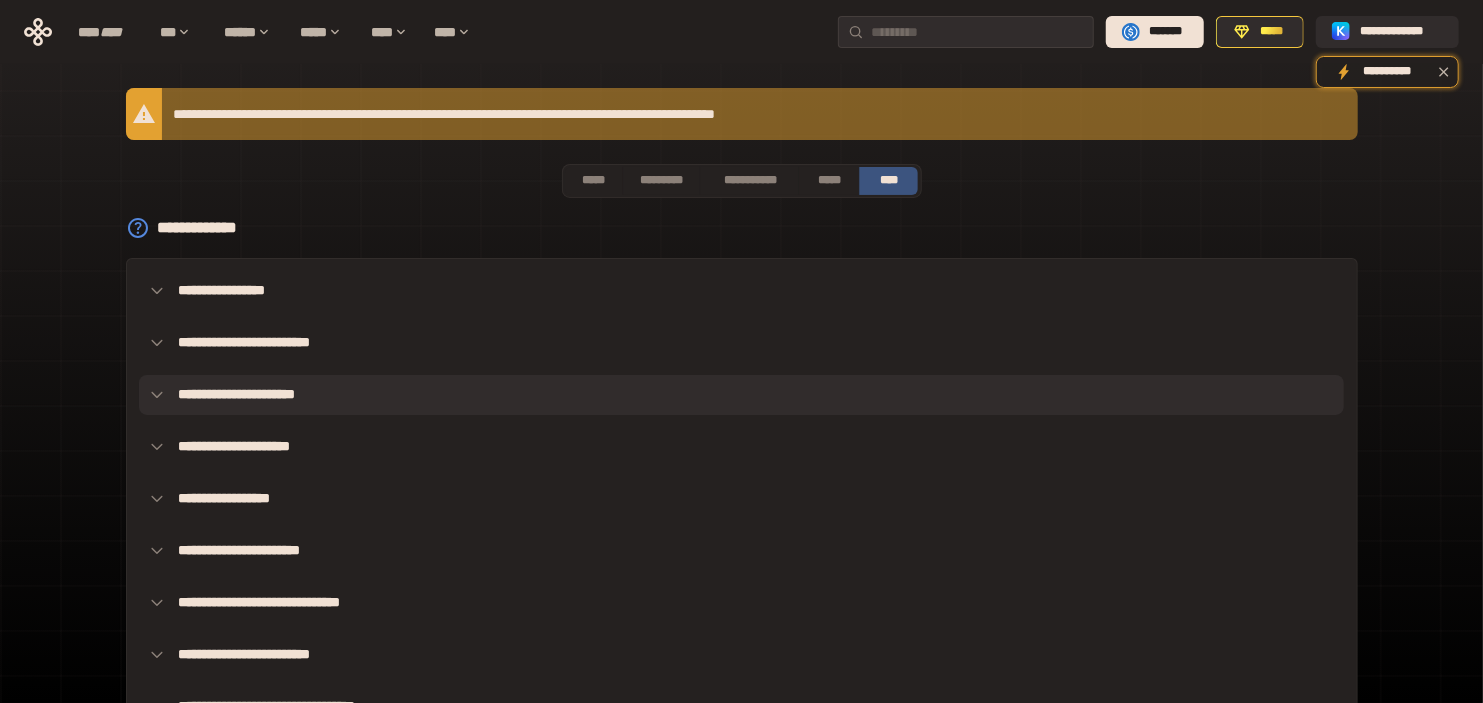 click on "**********" at bounding box center [742, 395] 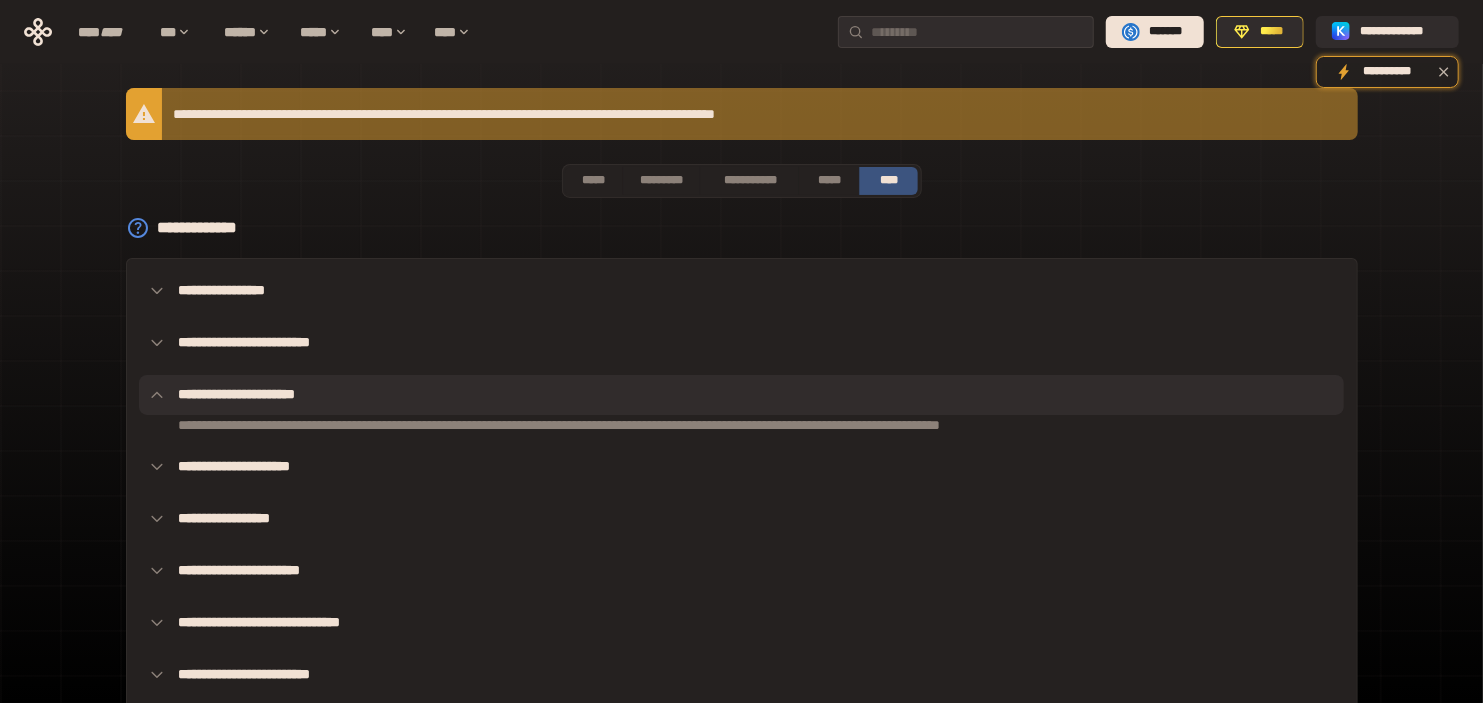 click on "**********" at bounding box center [742, 395] 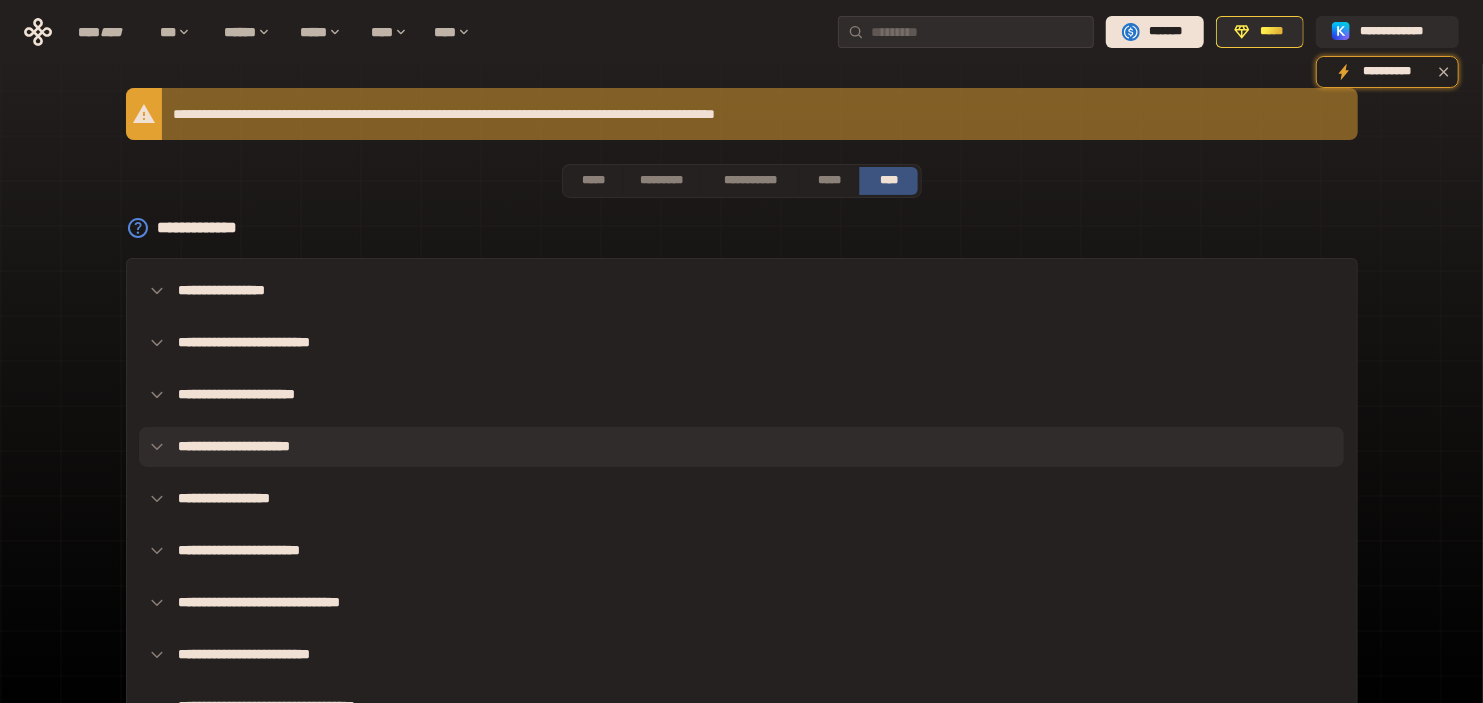 click on "**********" at bounding box center [742, 447] 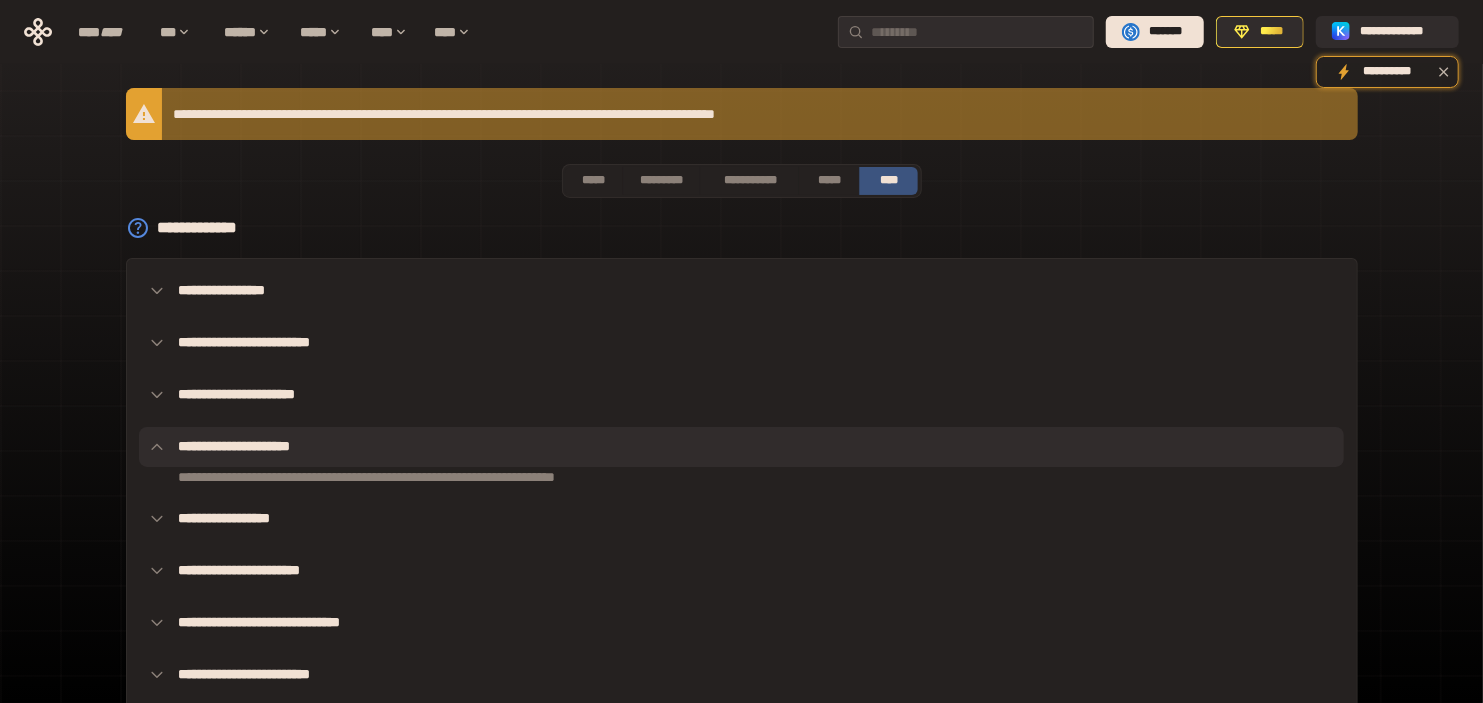 click on "**********" at bounding box center (742, 447) 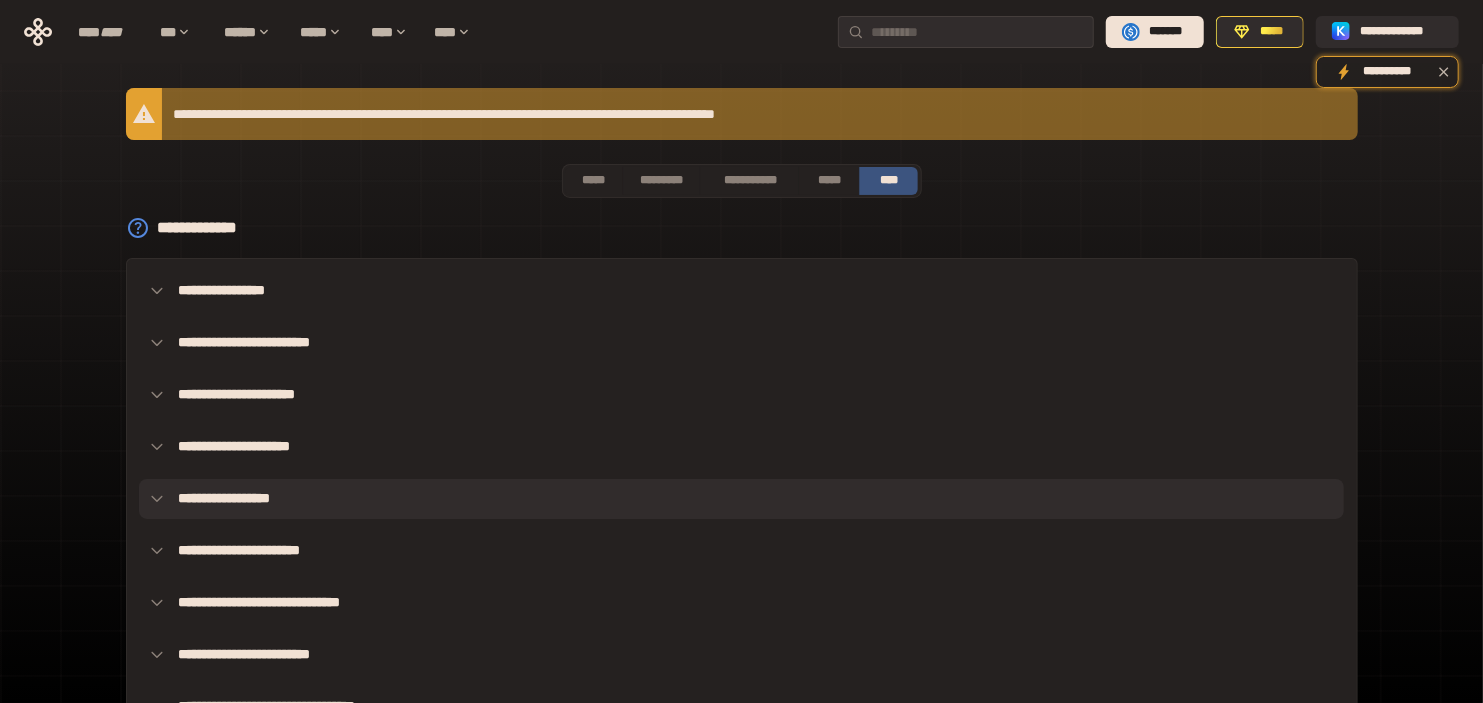click on "**********" at bounding box center (742, 499) 